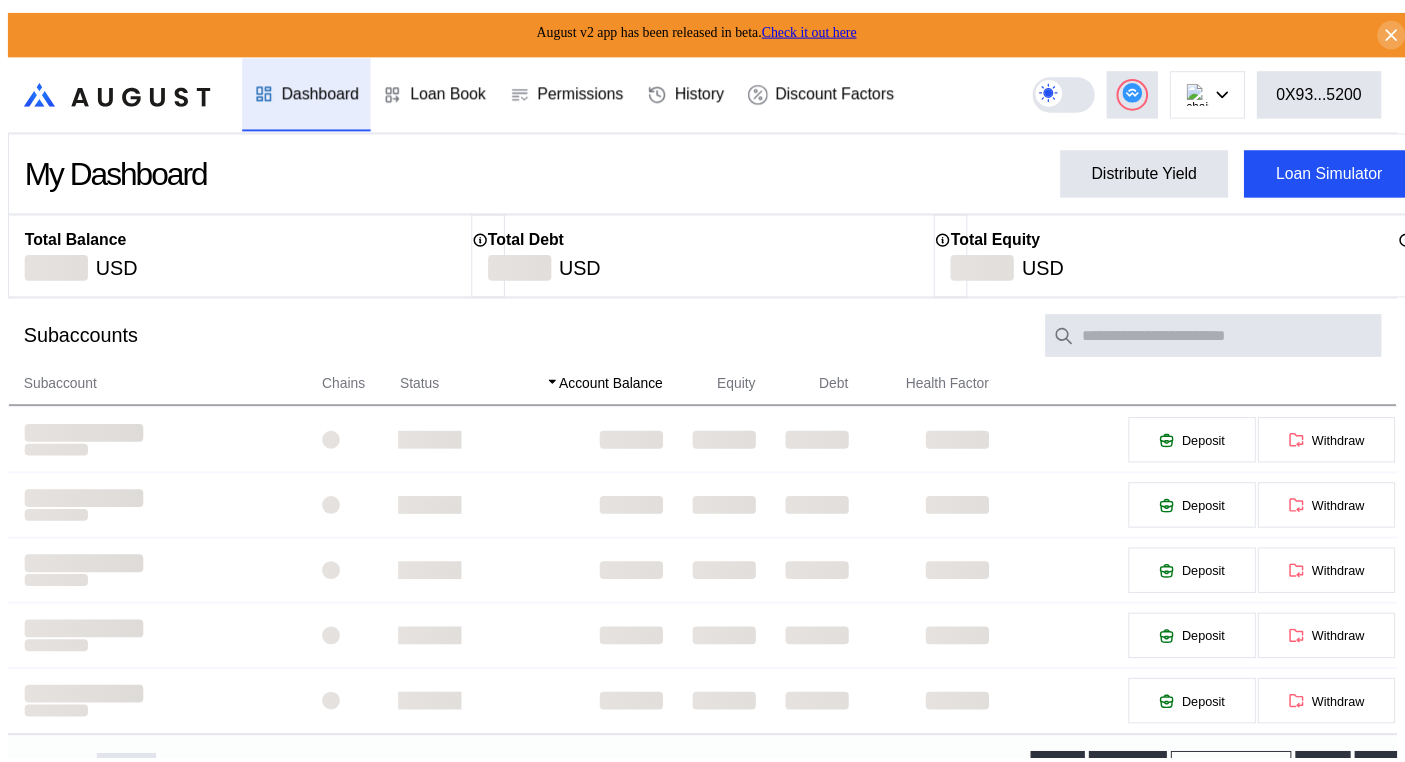 scroll, scrollTop: 0, scrollLeft: 0, axis: both 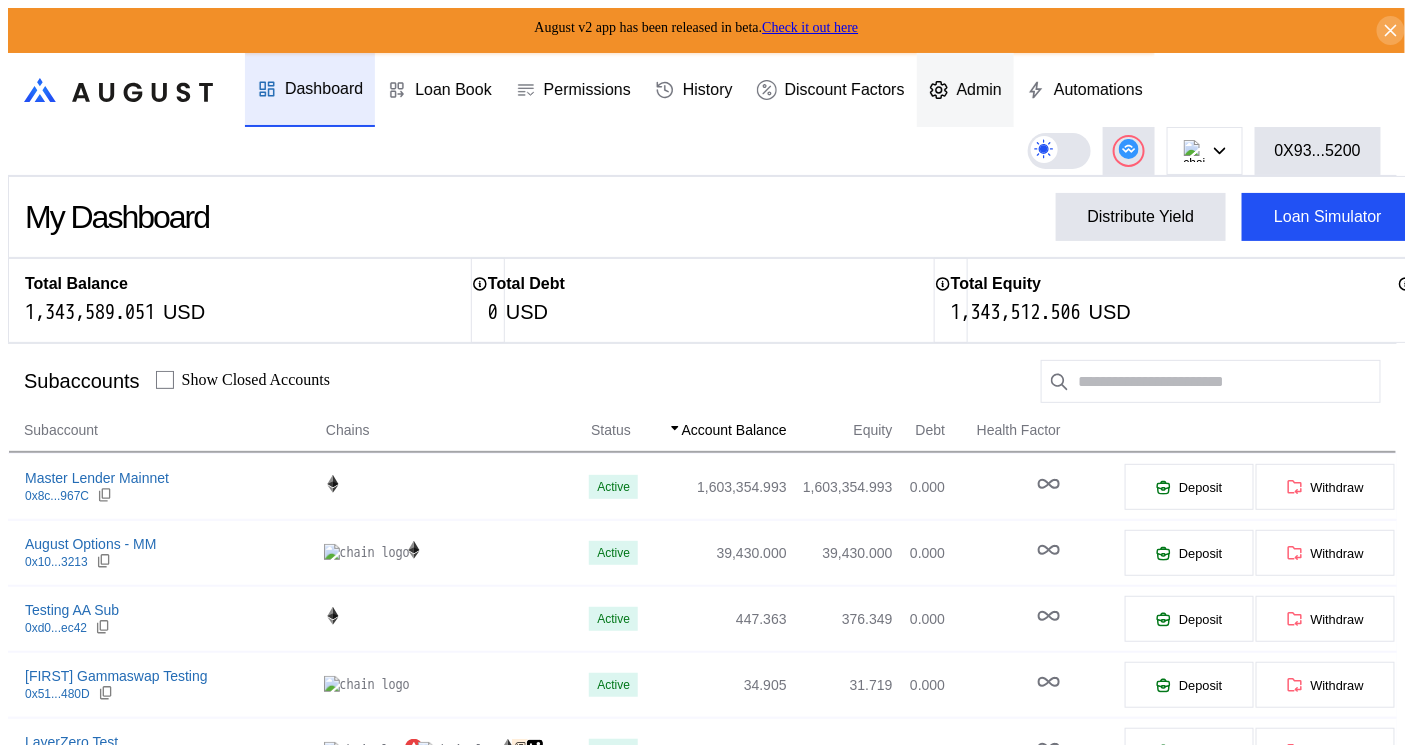 click on "Admin" at bounding box center (979, 90) 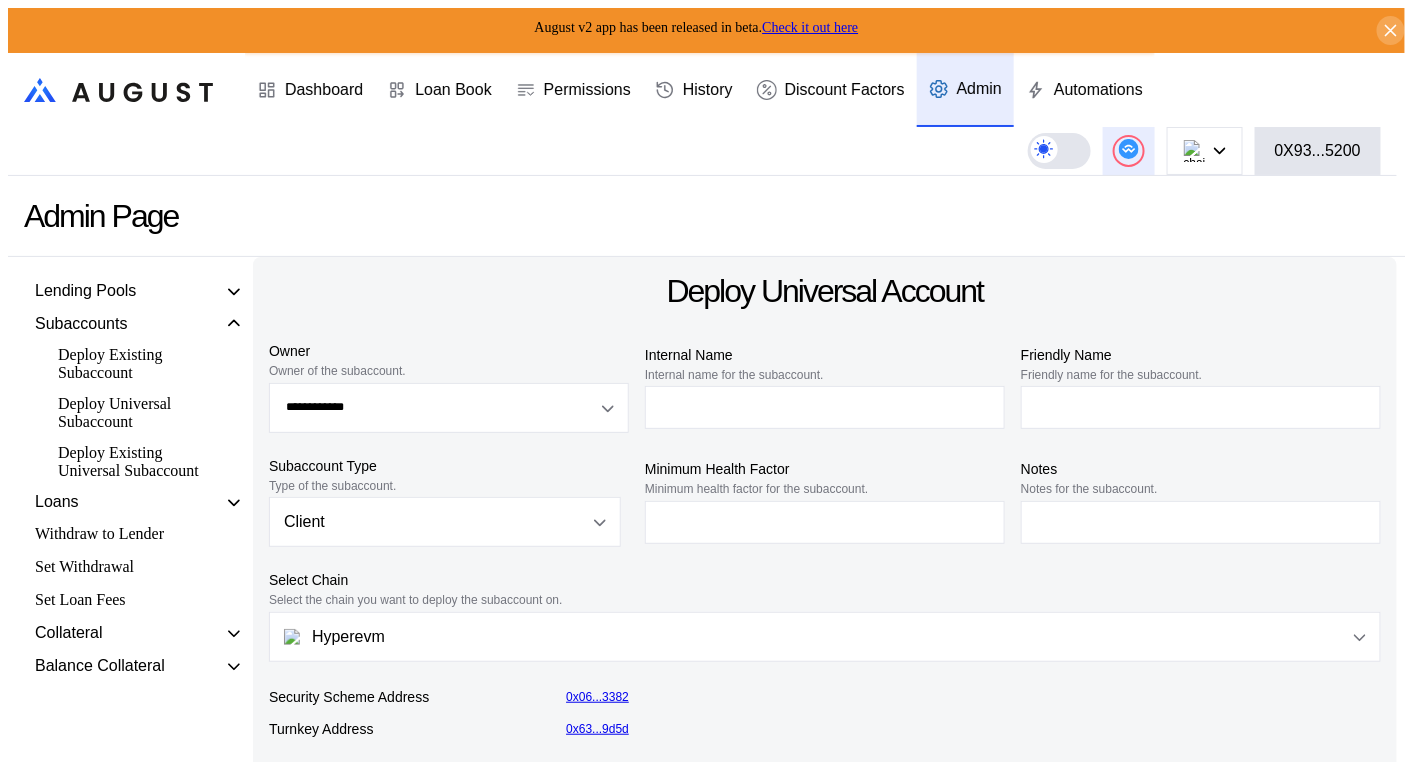 click at bounding box center [1129, 149] 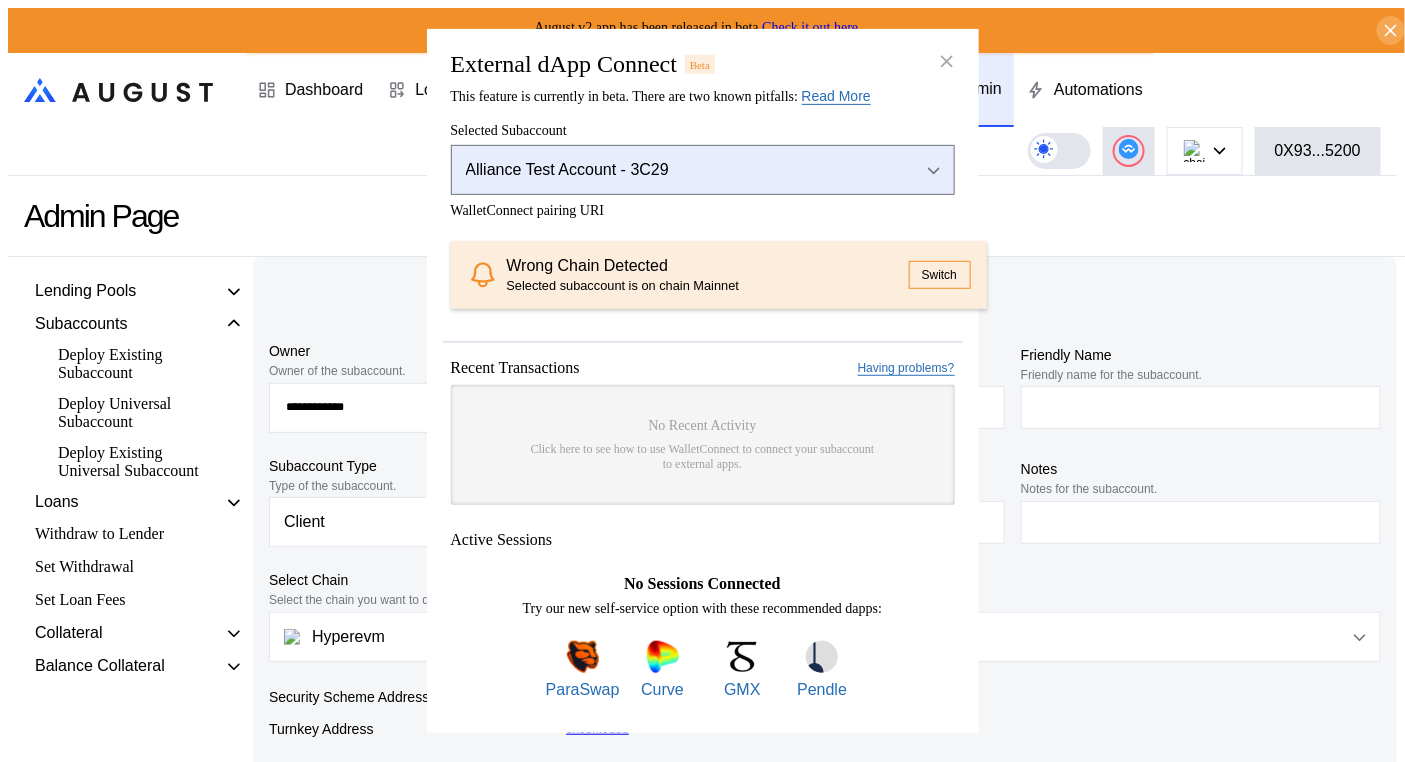 click on "Alliance Test Account - 3C29" at bounding box center [703, 170] 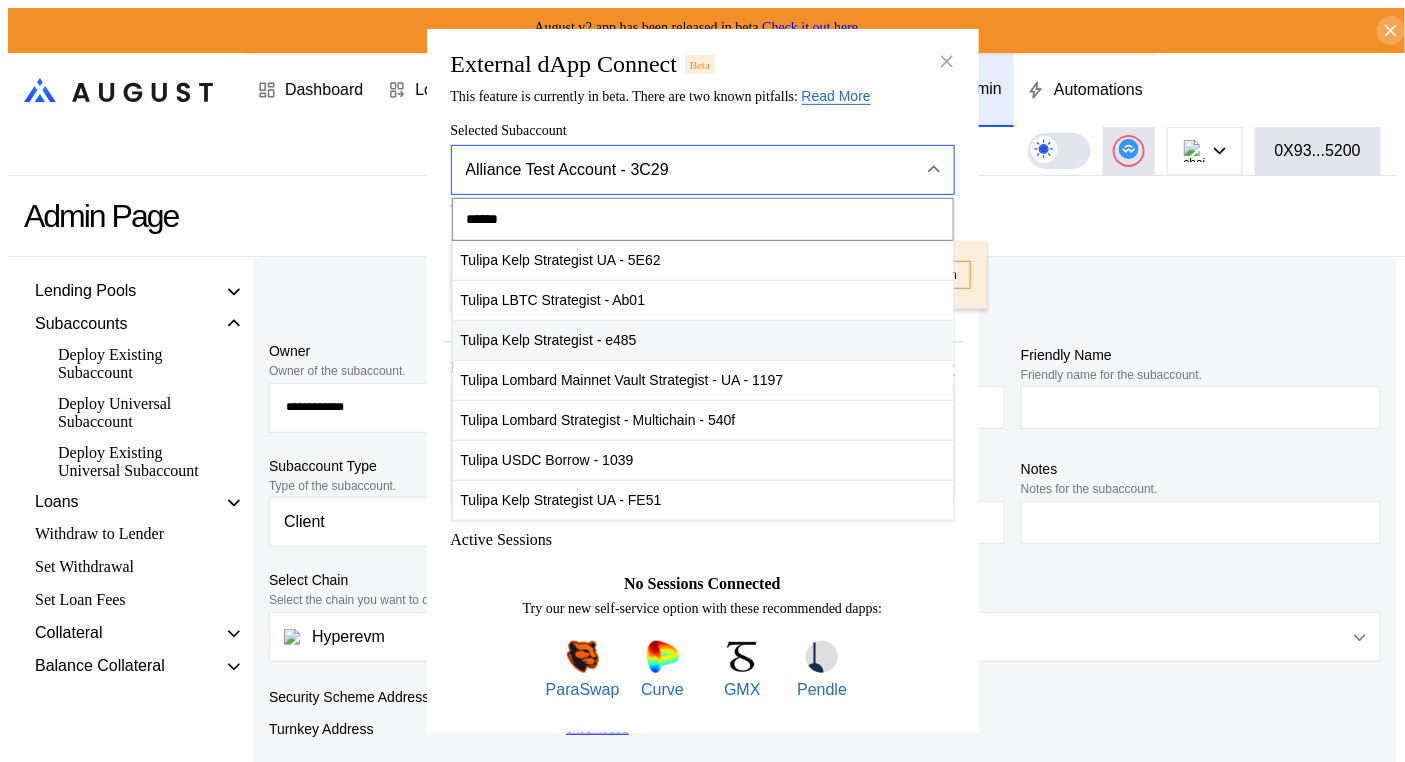 type on "******" 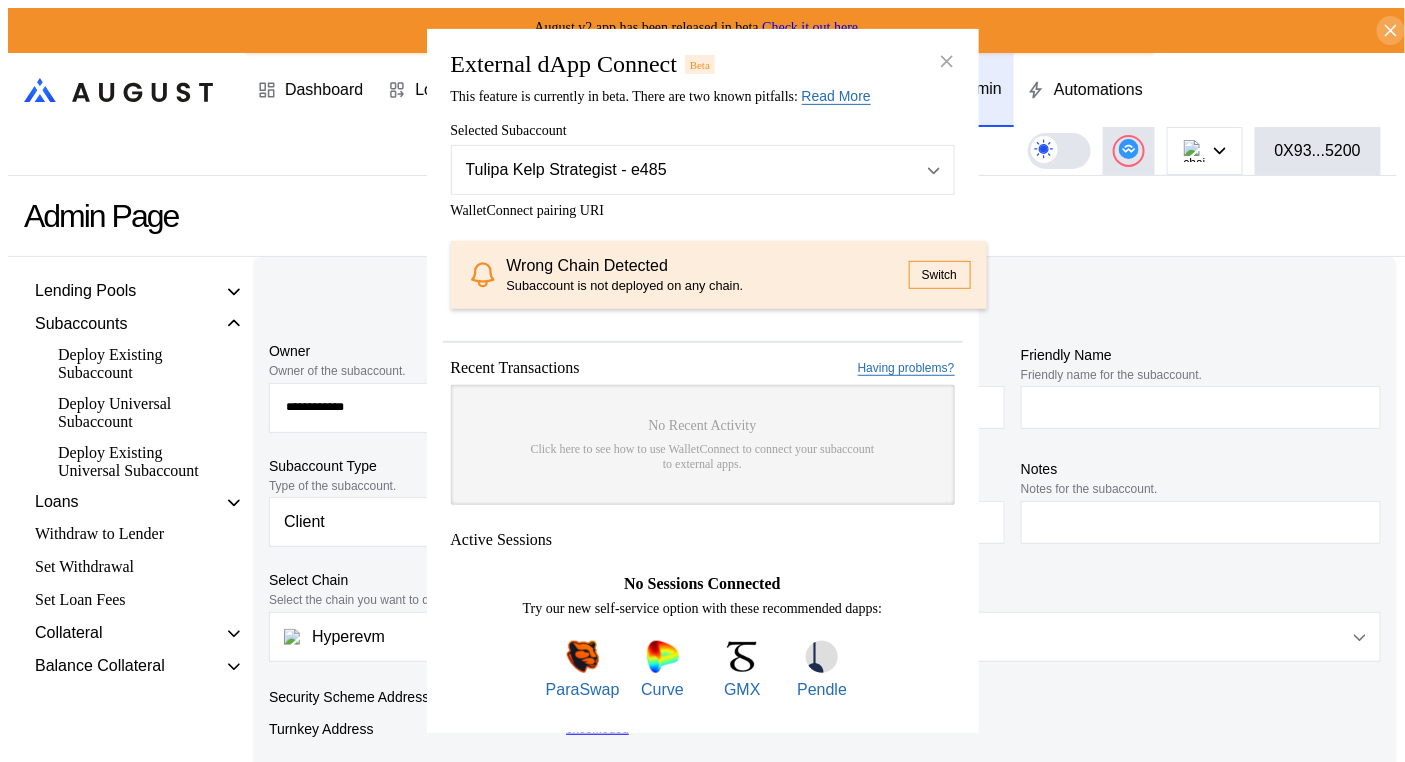 click on "Switch" at bounding box center [940, 275] 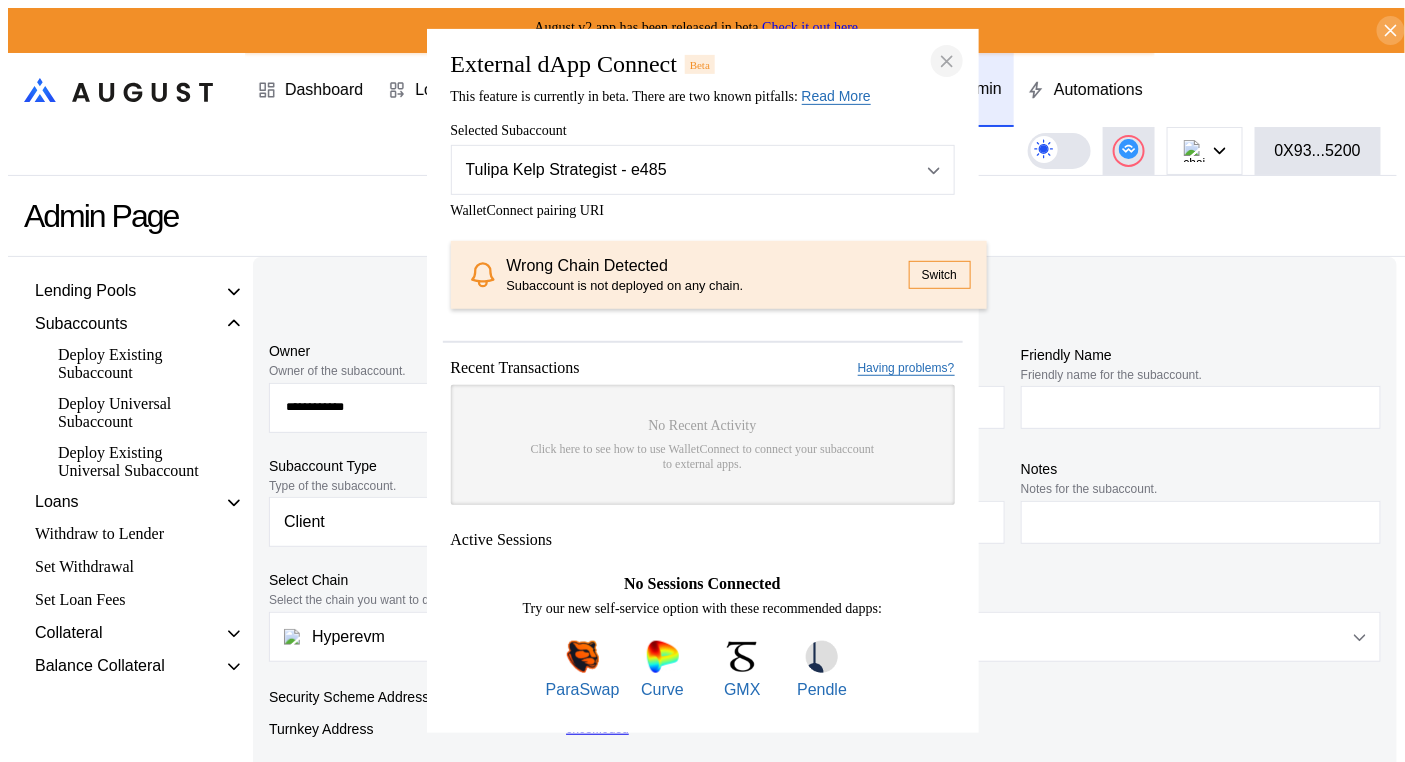click at bounding box center [947, 60] 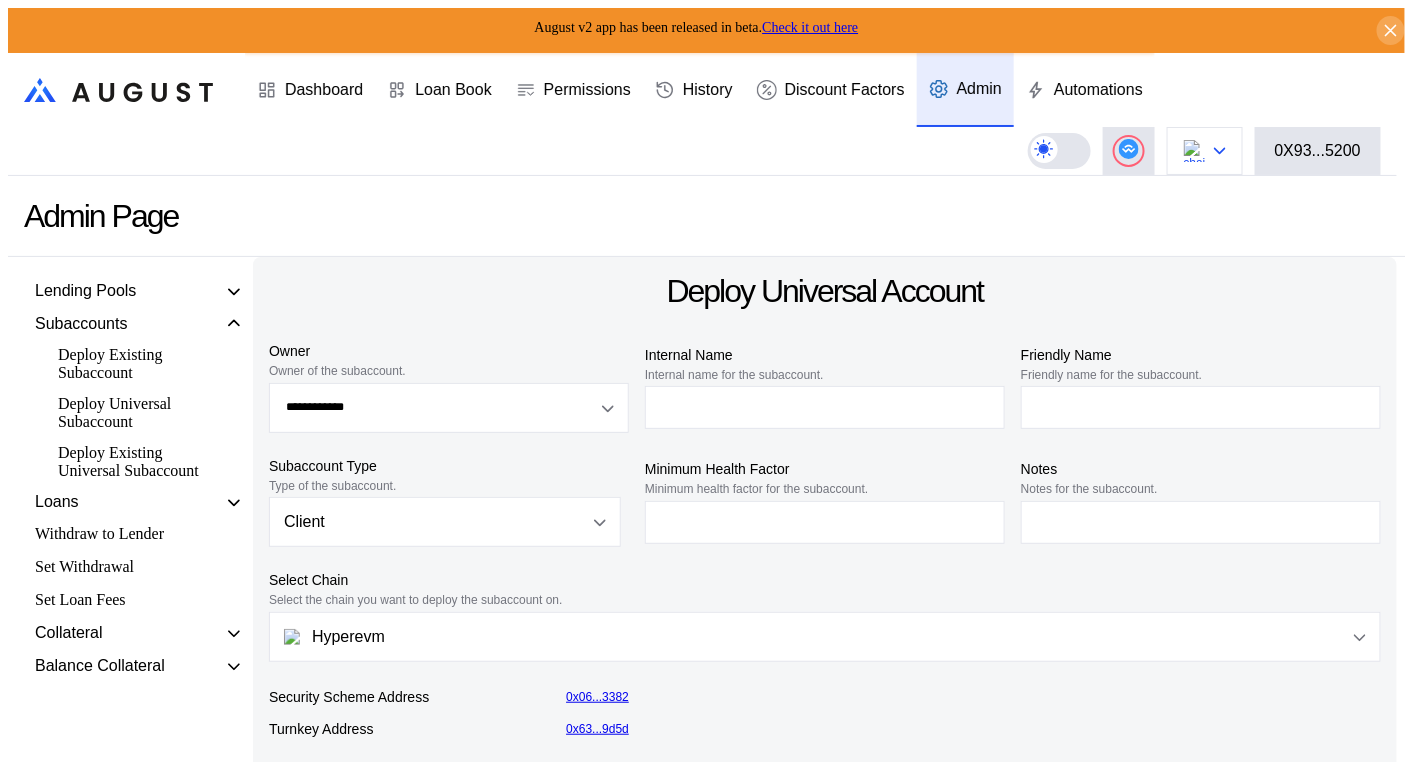 click at bounding box center (1220, 151) 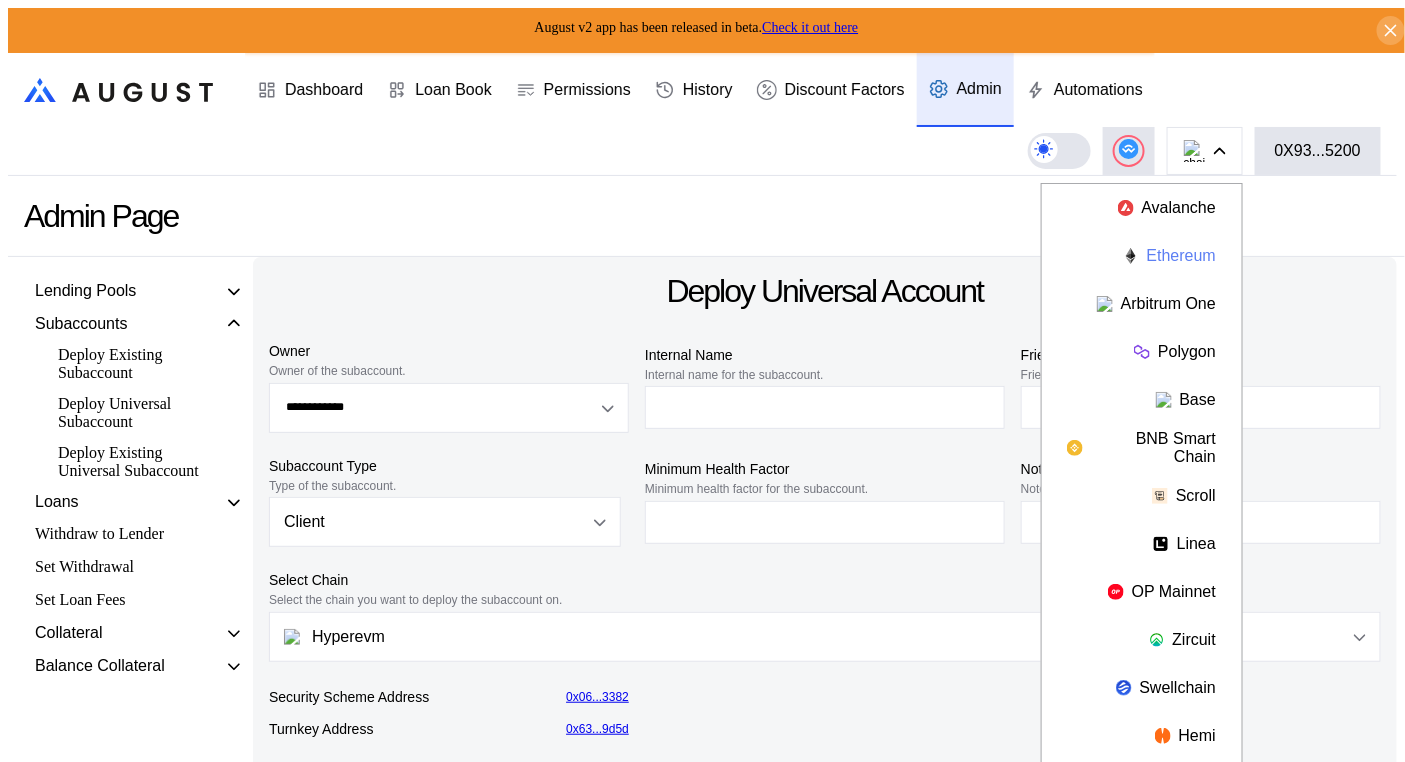 click on "Ethereum" at bounding box center [1142, 256] 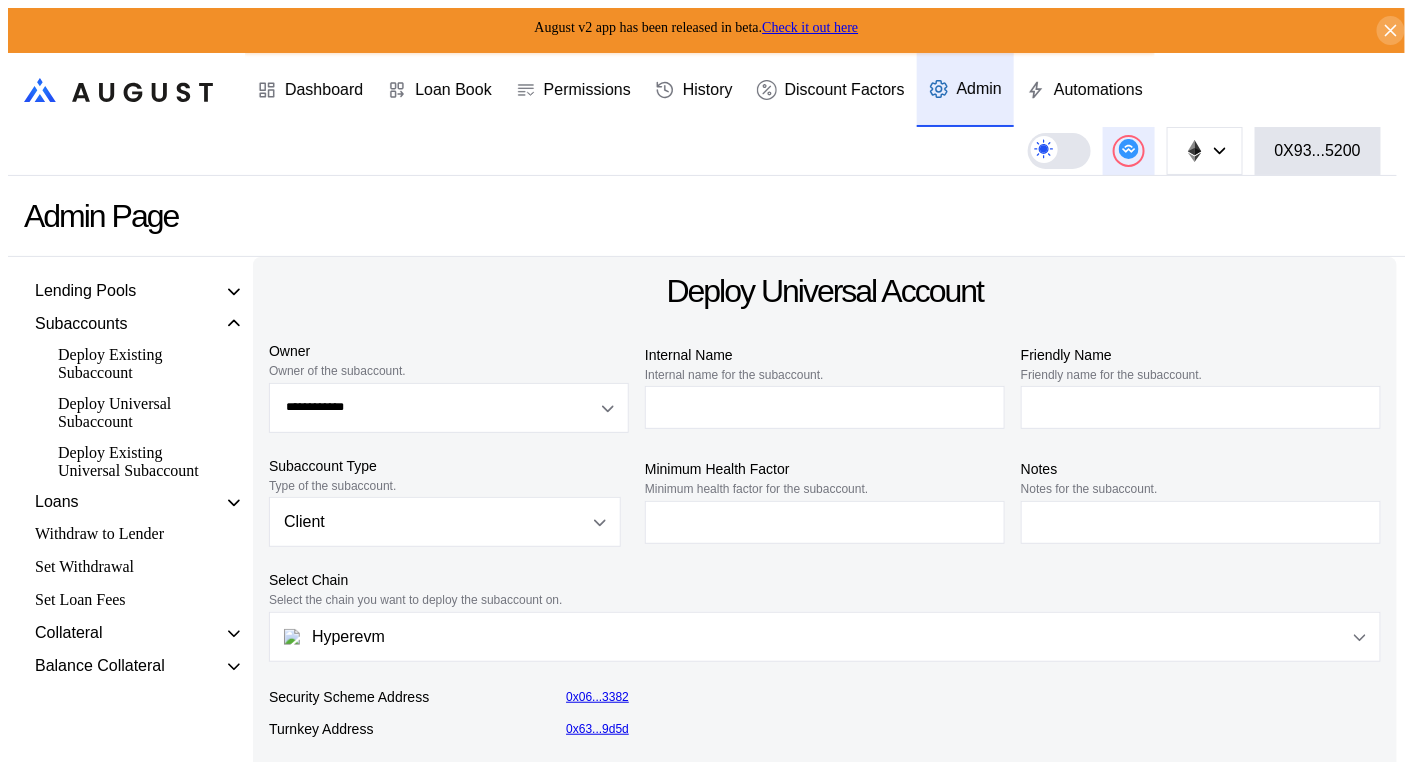 click at bounding box center [1128, 149] 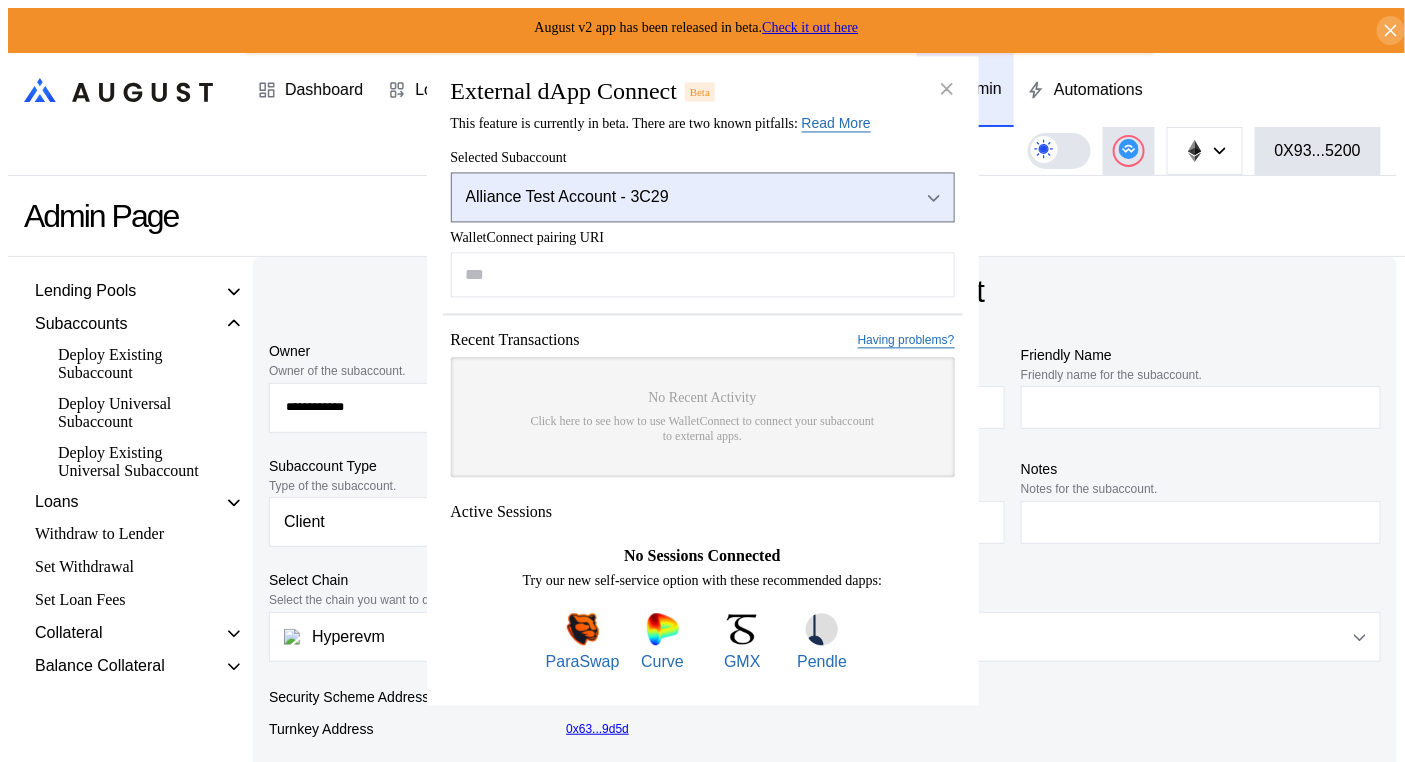 click on "Alliance Test Account - 3C29" at bounding box center (677, 198) 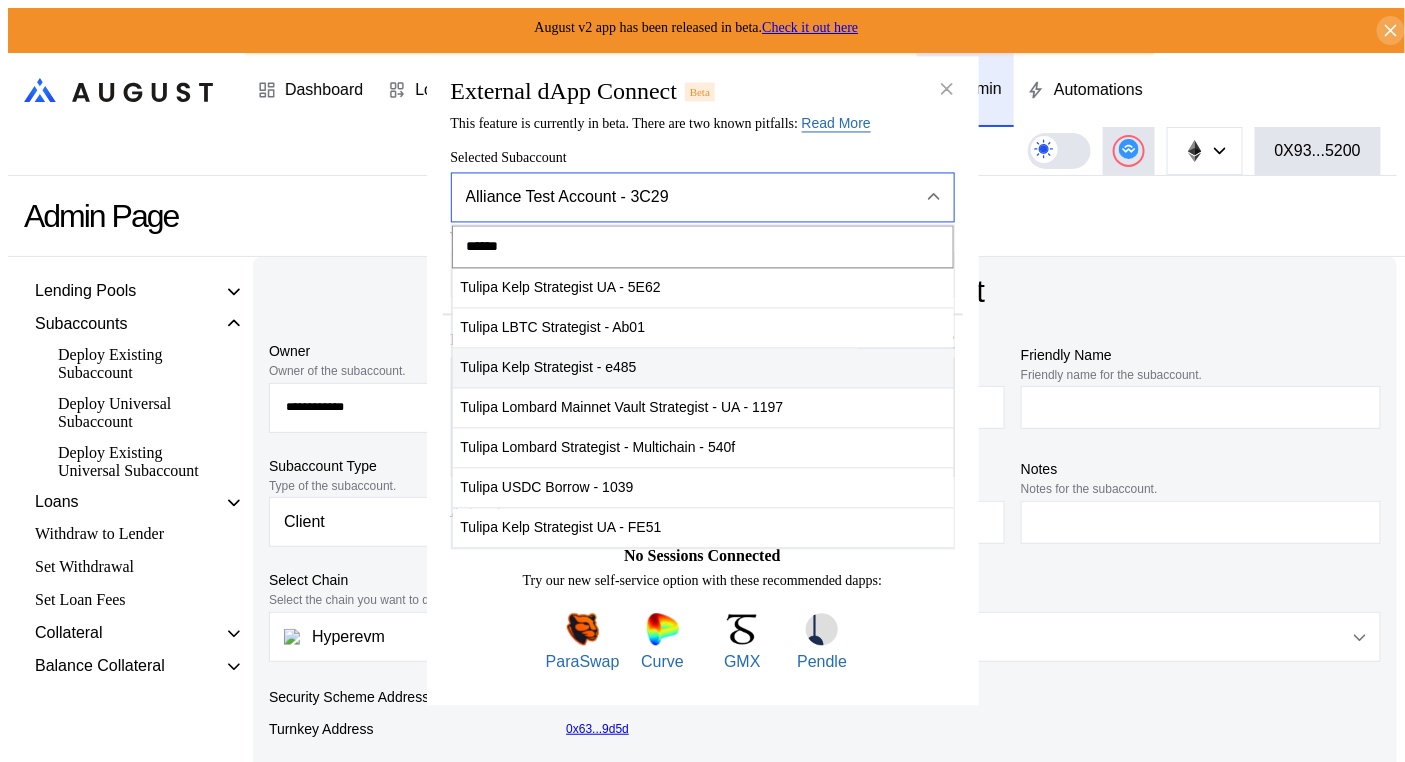 type on "******" 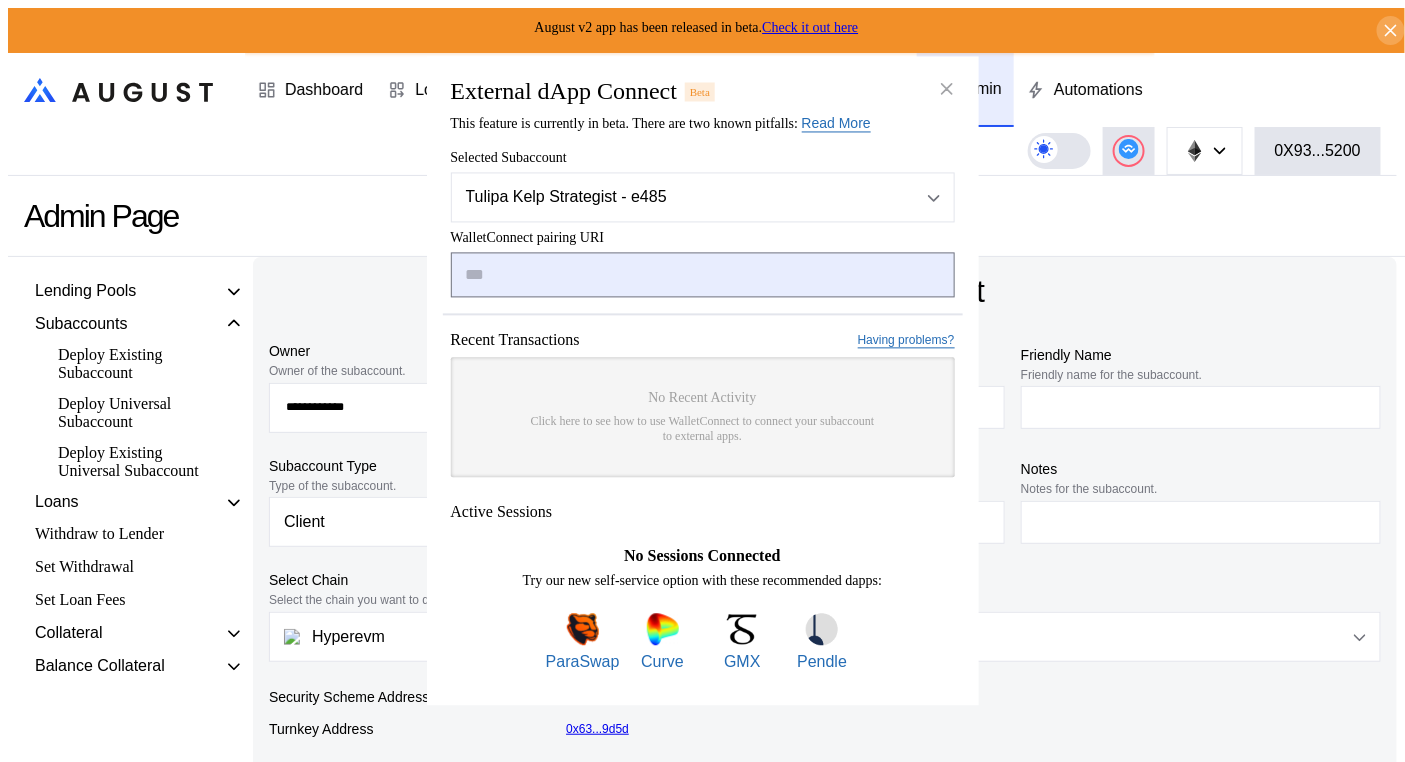 click at bounding box center [703, 275] 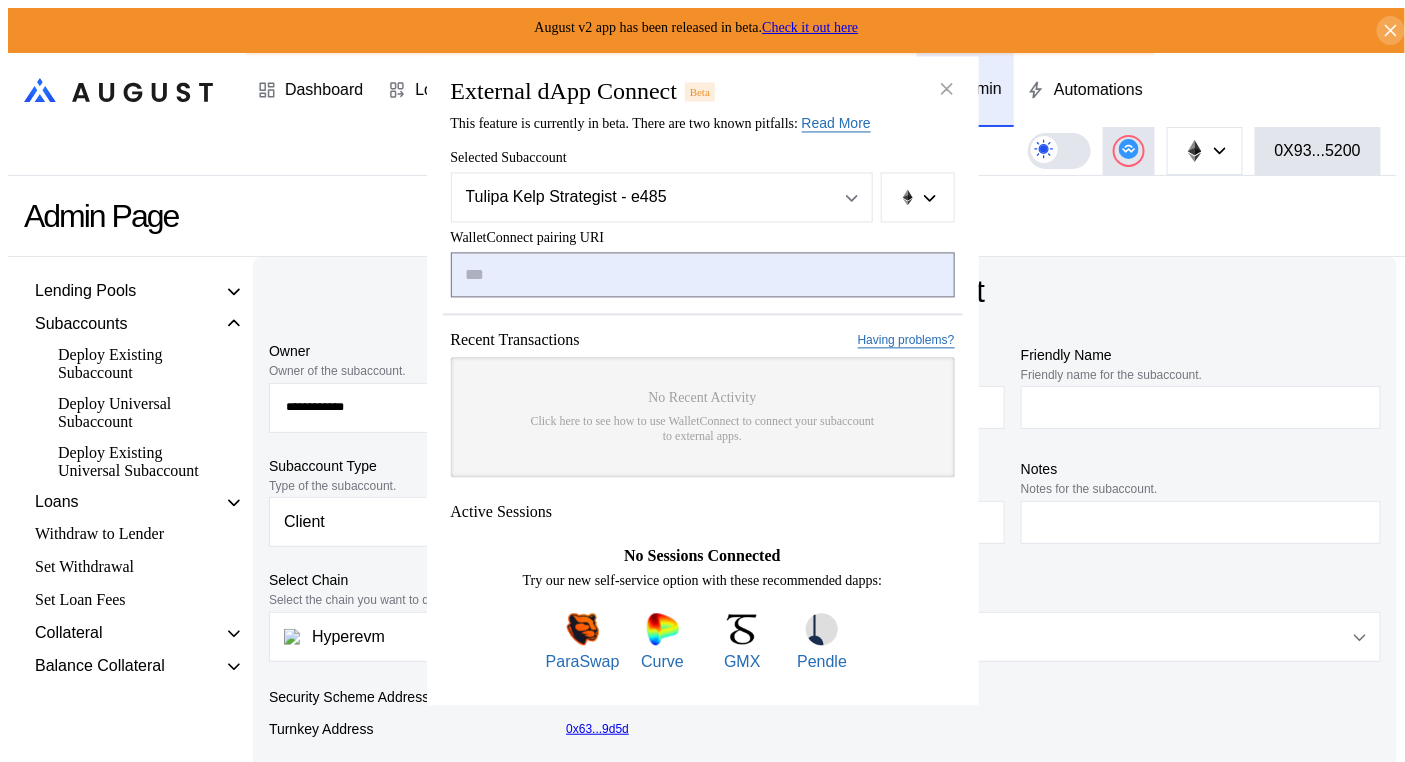 paste on "**********" 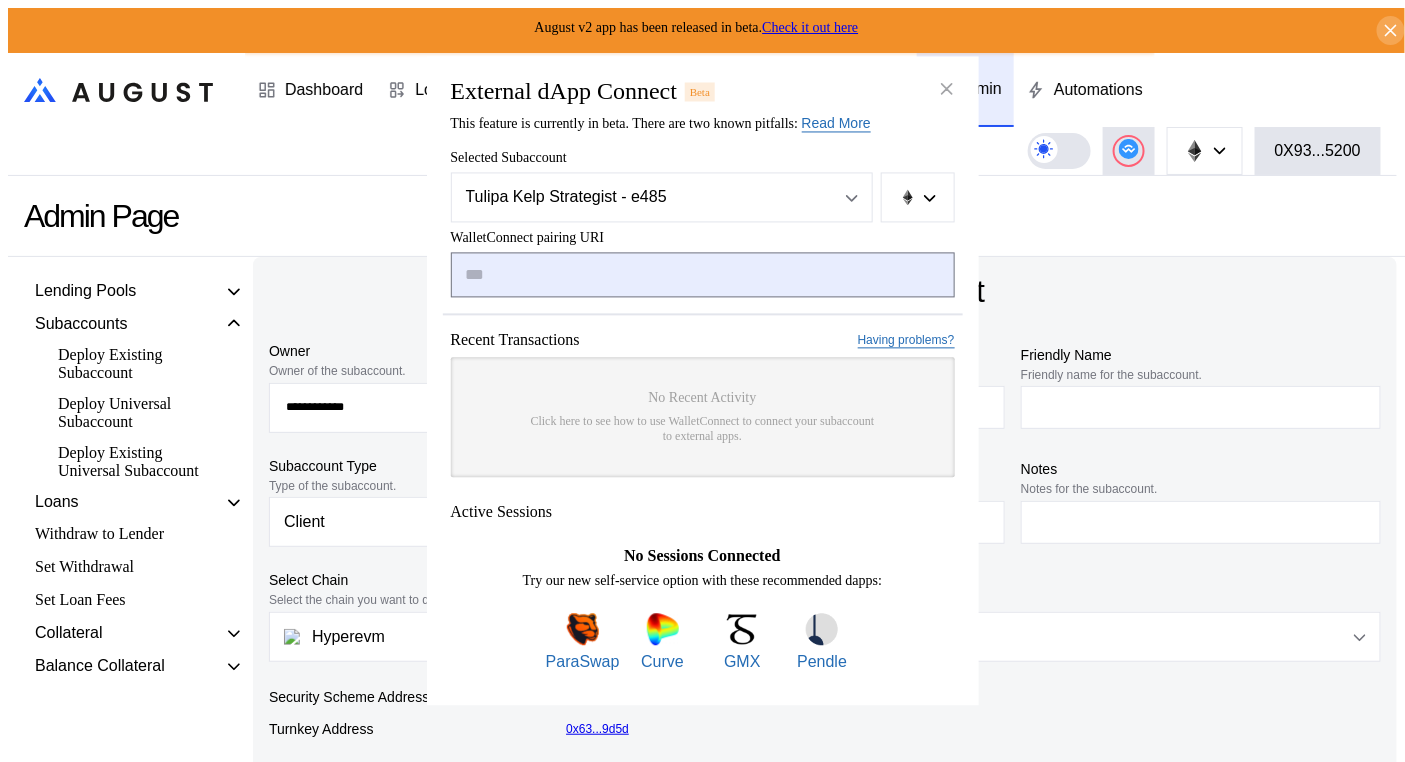 type on "**********" 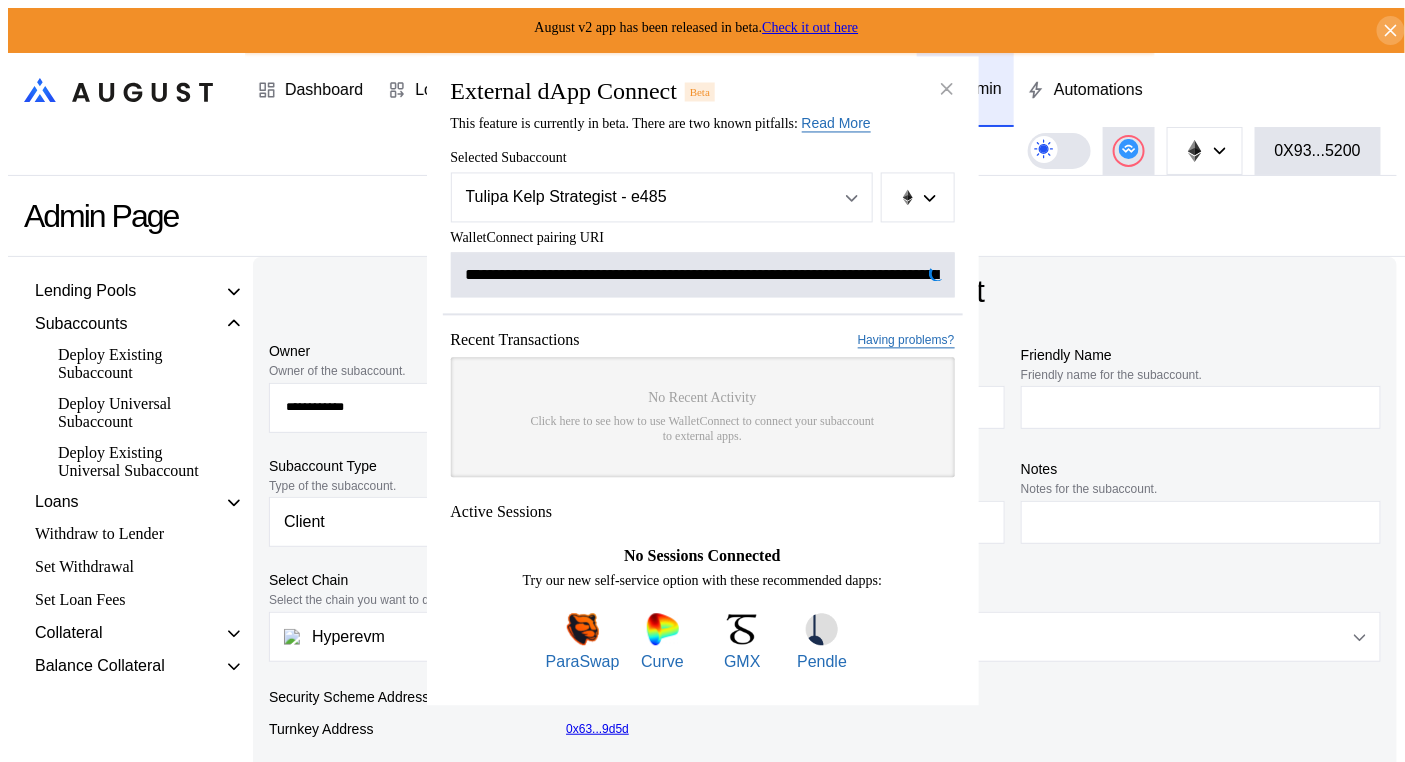 scroll, scrollTop: 0, scrollLeft: 1203, axis: horizontal 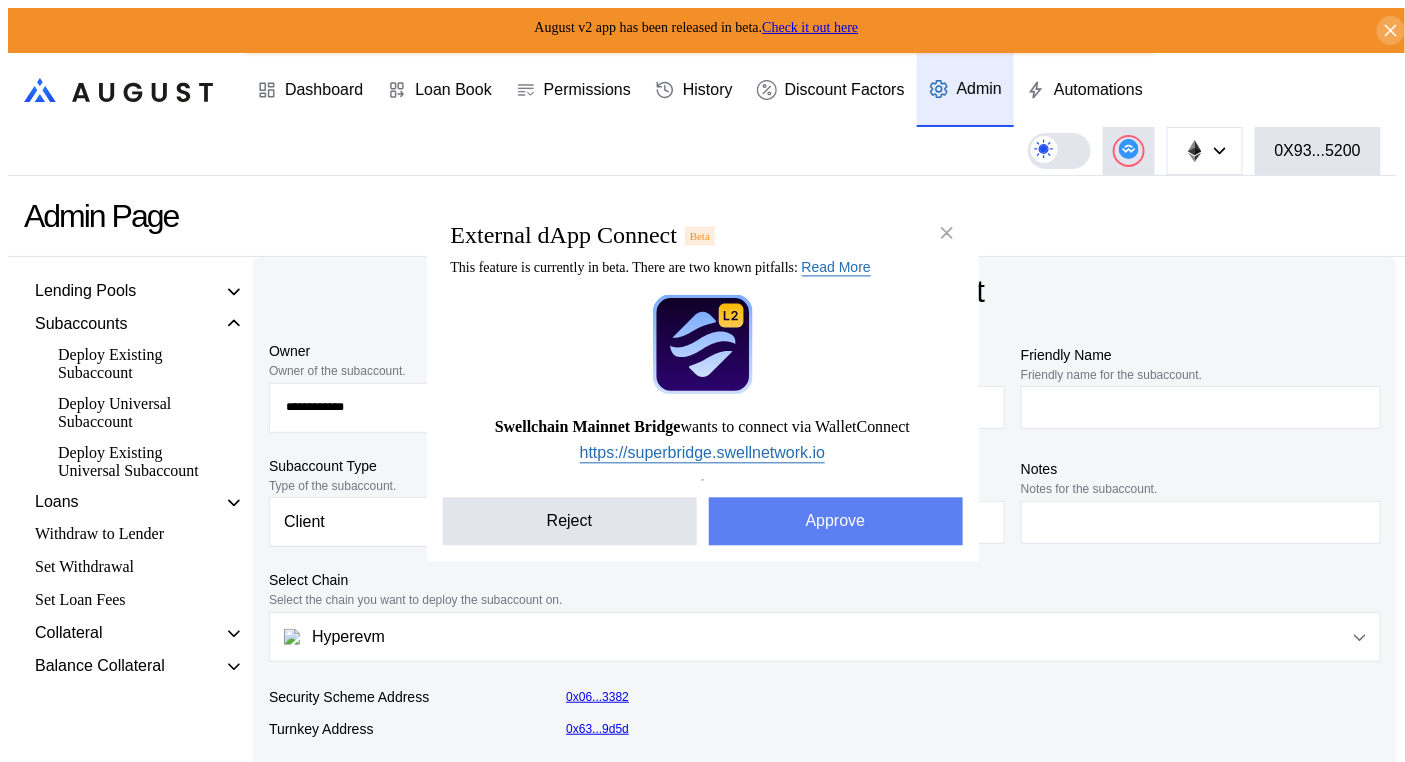 click on "Approve" at bounding box center [836, 522] 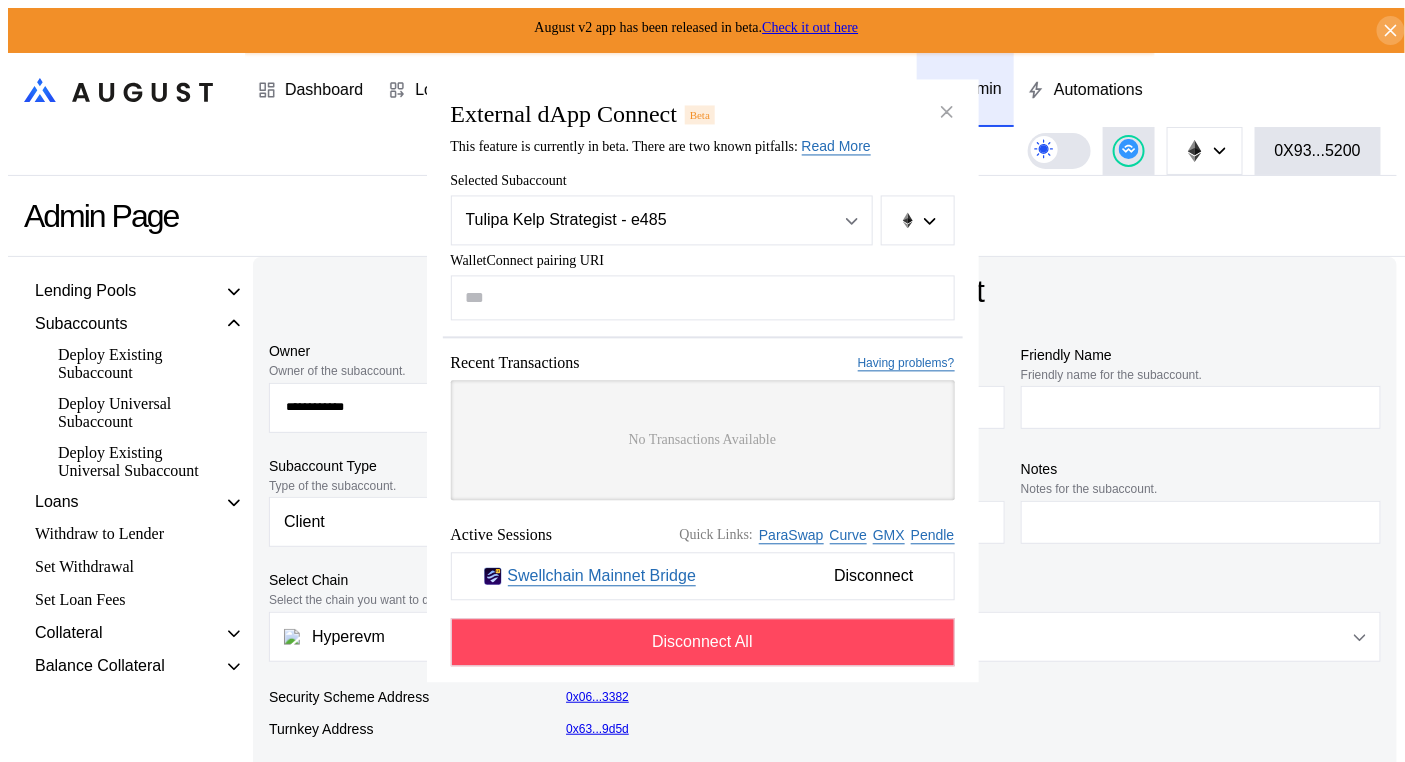 click on "WalletConnect pairing URI Recent Transactions Having problems? No Transactions Available Checking if the selected subaccount has account abstraction enabled Active Sessions Quick Links: ParaSwap Curve GMX Pendle Swellchain Mainnet Bridge Disconnect Disconnect All" at bounding box center [703, 460] 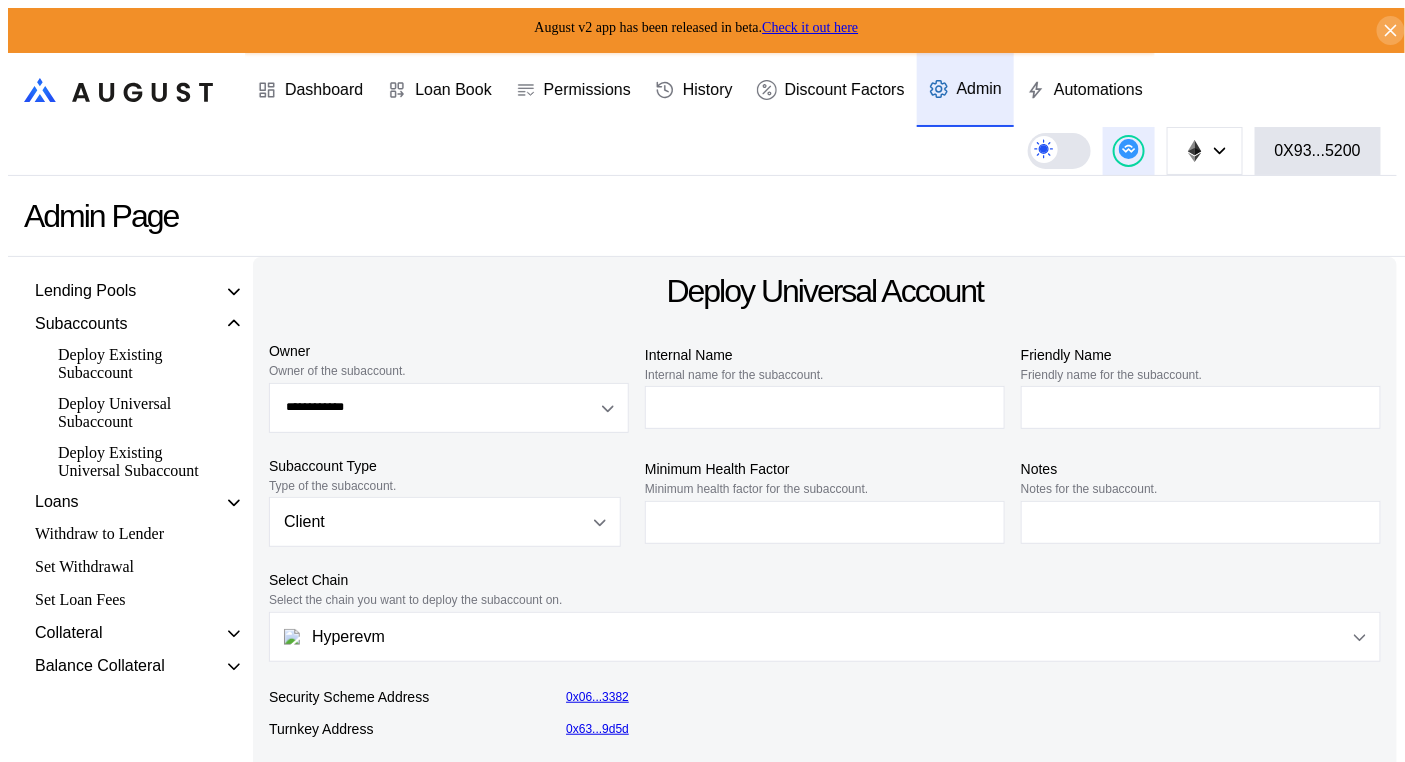 click at bounding box center (1129, 151) 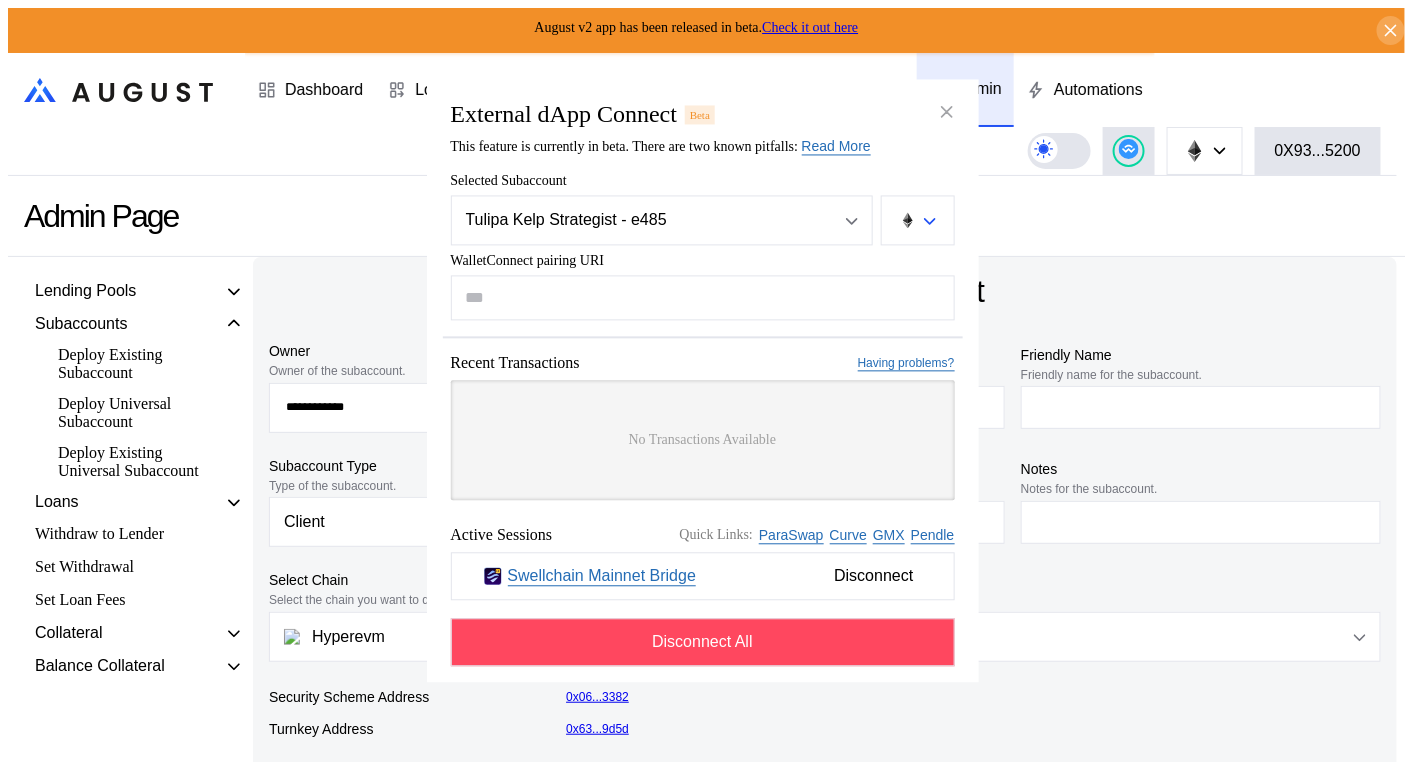 click at bounding box center (918, 221) 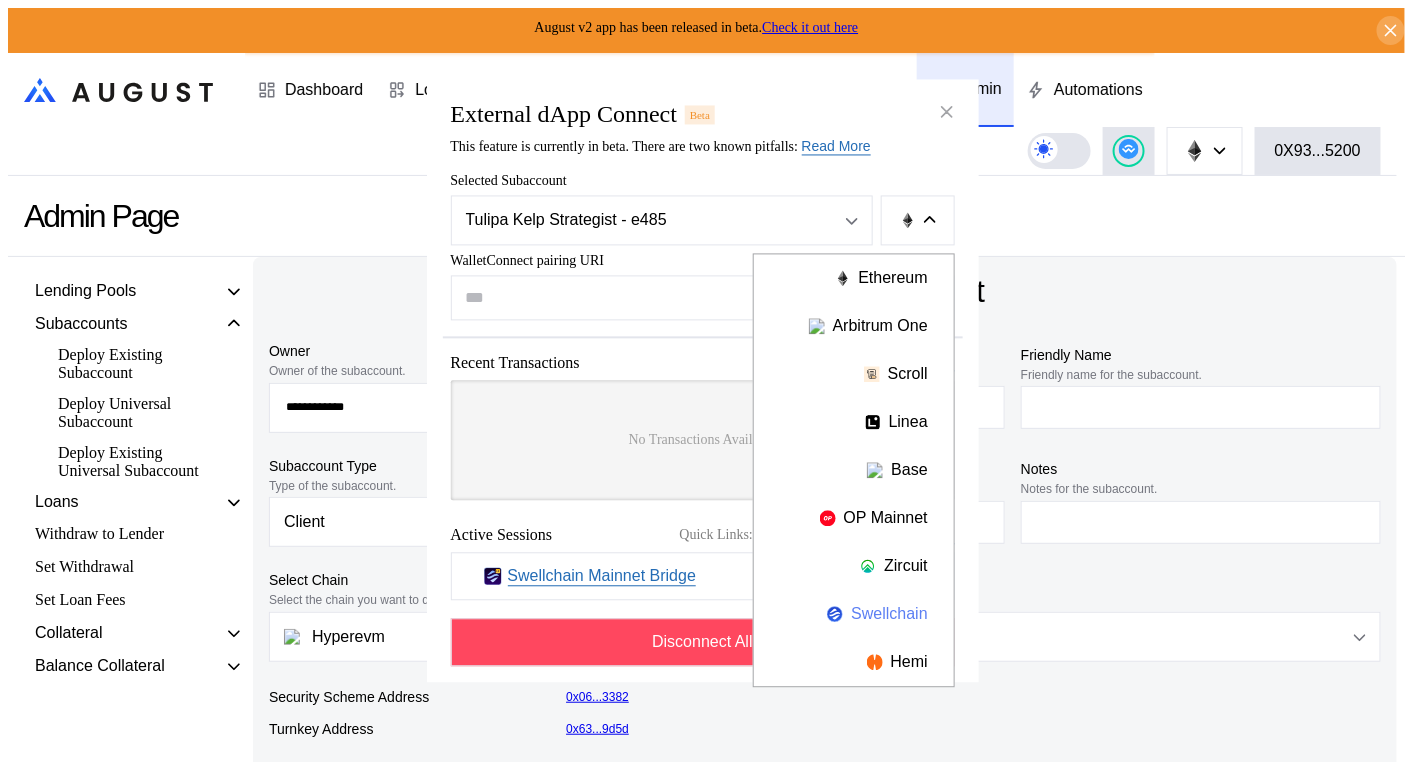 click on "Swellchain" at bounding box center (854, 615) 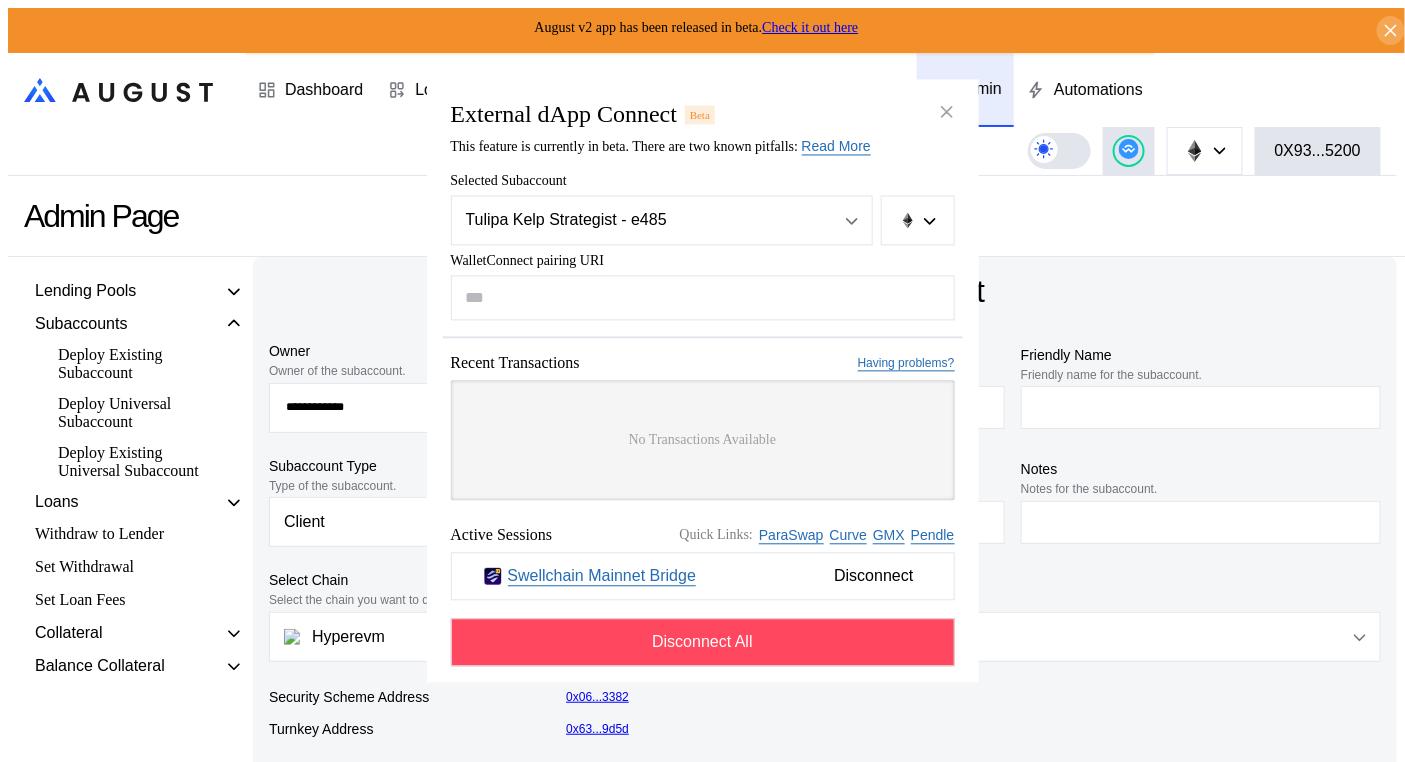 click on "This feature is currently in beta. There are two known pitfalls:   Read More Once you submit a transaction on the target app. The transaction will look as if it's in pending state forever. Rest assured, you can verify your transaction has been confirmed on etherscan. If your wallet stops prompting you for signatures, please disconnect your wallet and hard refresh." at bounding box center (703, 147) 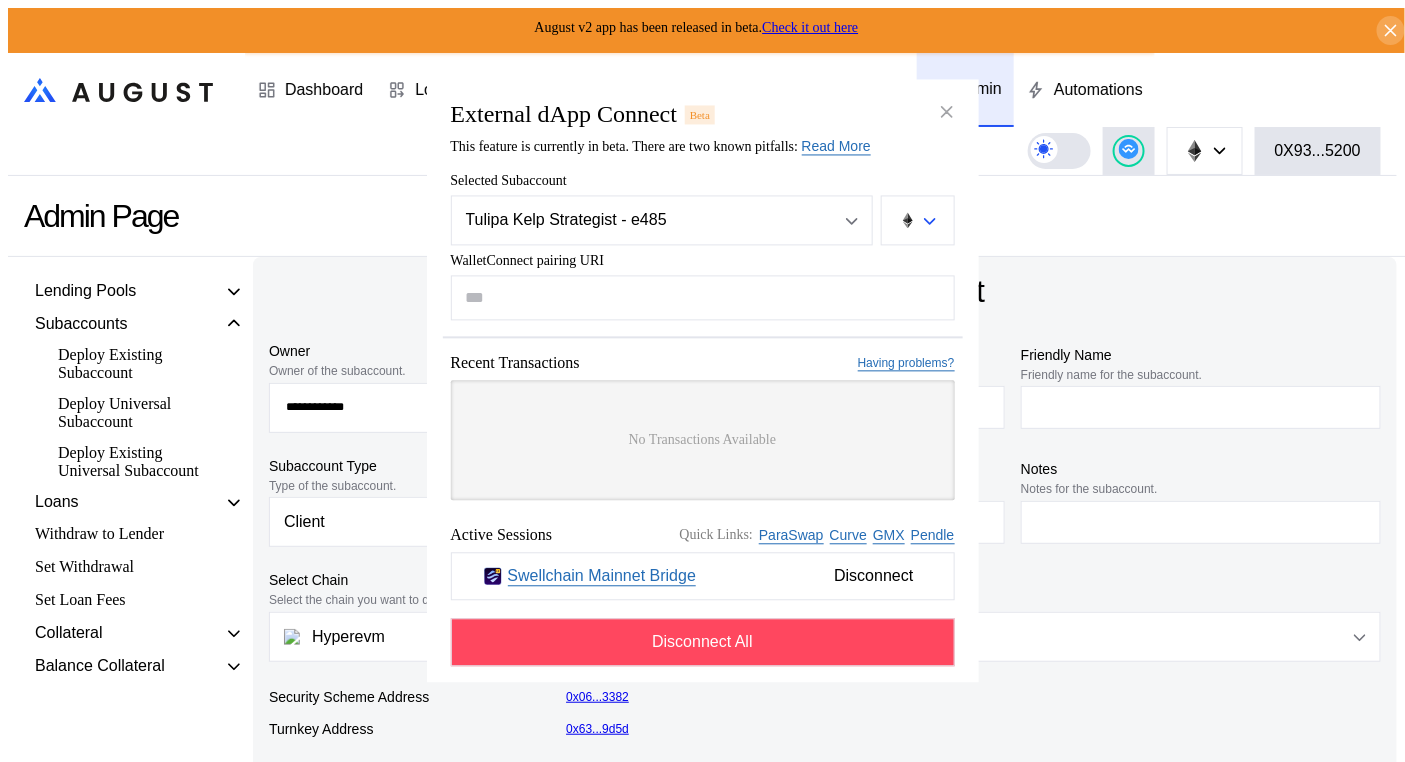 click at bounding box center (908, 221) 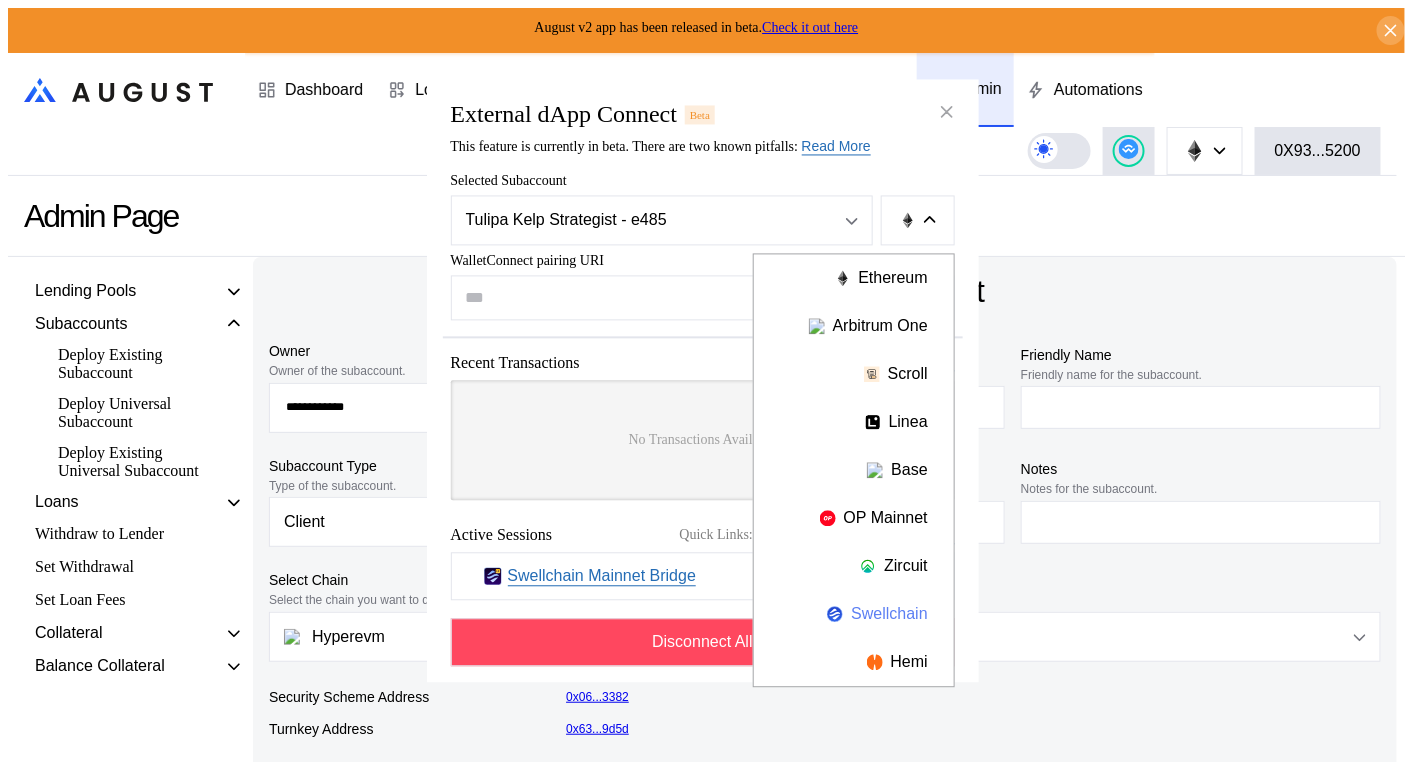click on "Swellchain" at bounding box center (854, 615) 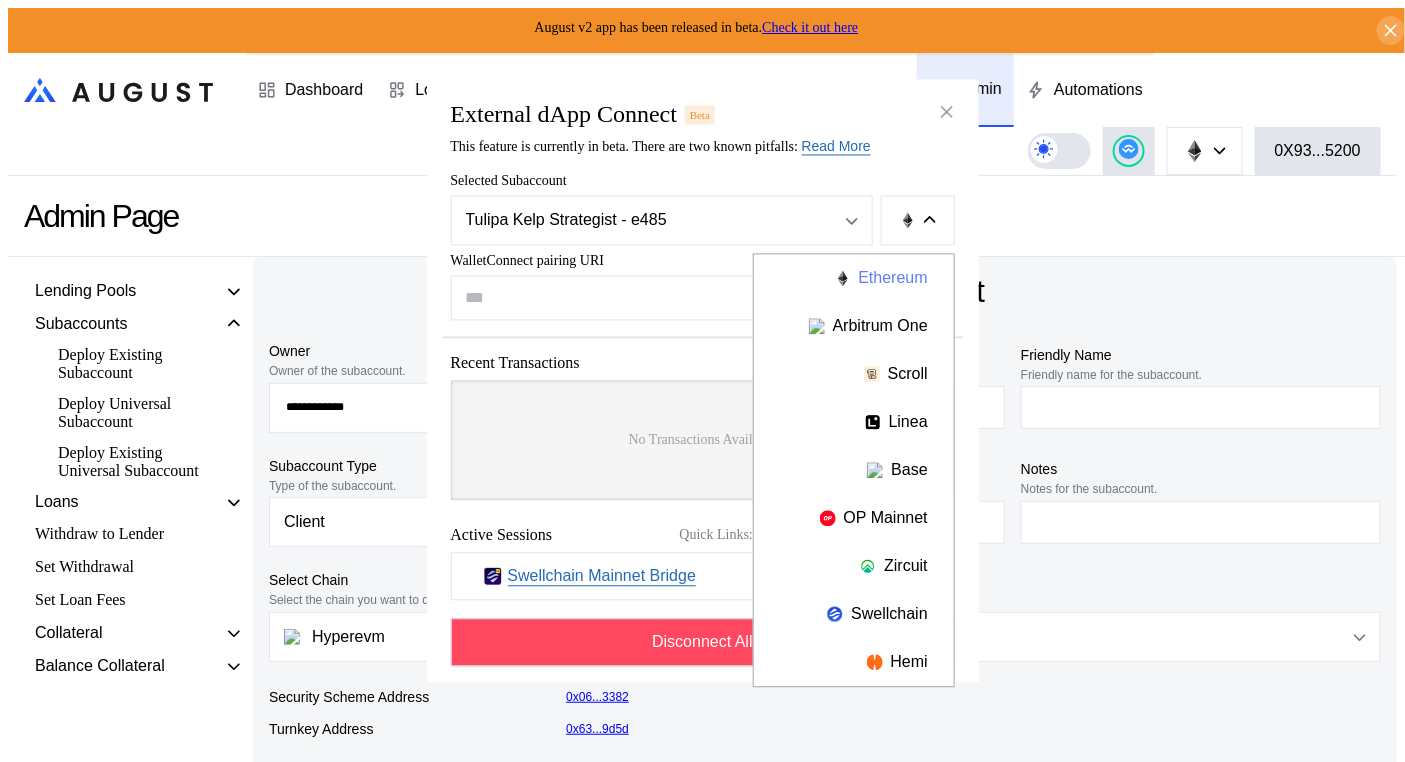 click on "Ethereum" at bounding box center [854, 279] 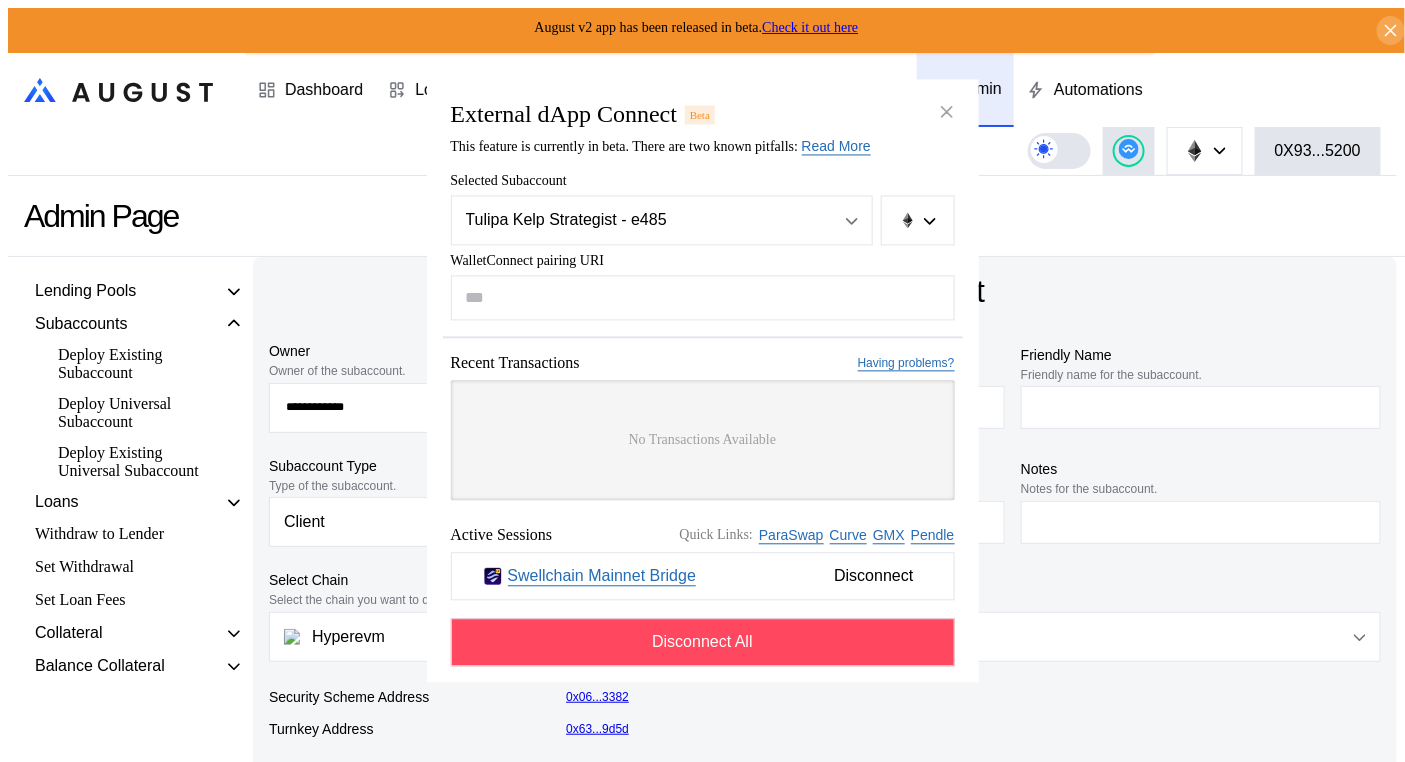 click on "Selected Subaccount" at bounding box center (703, 182) 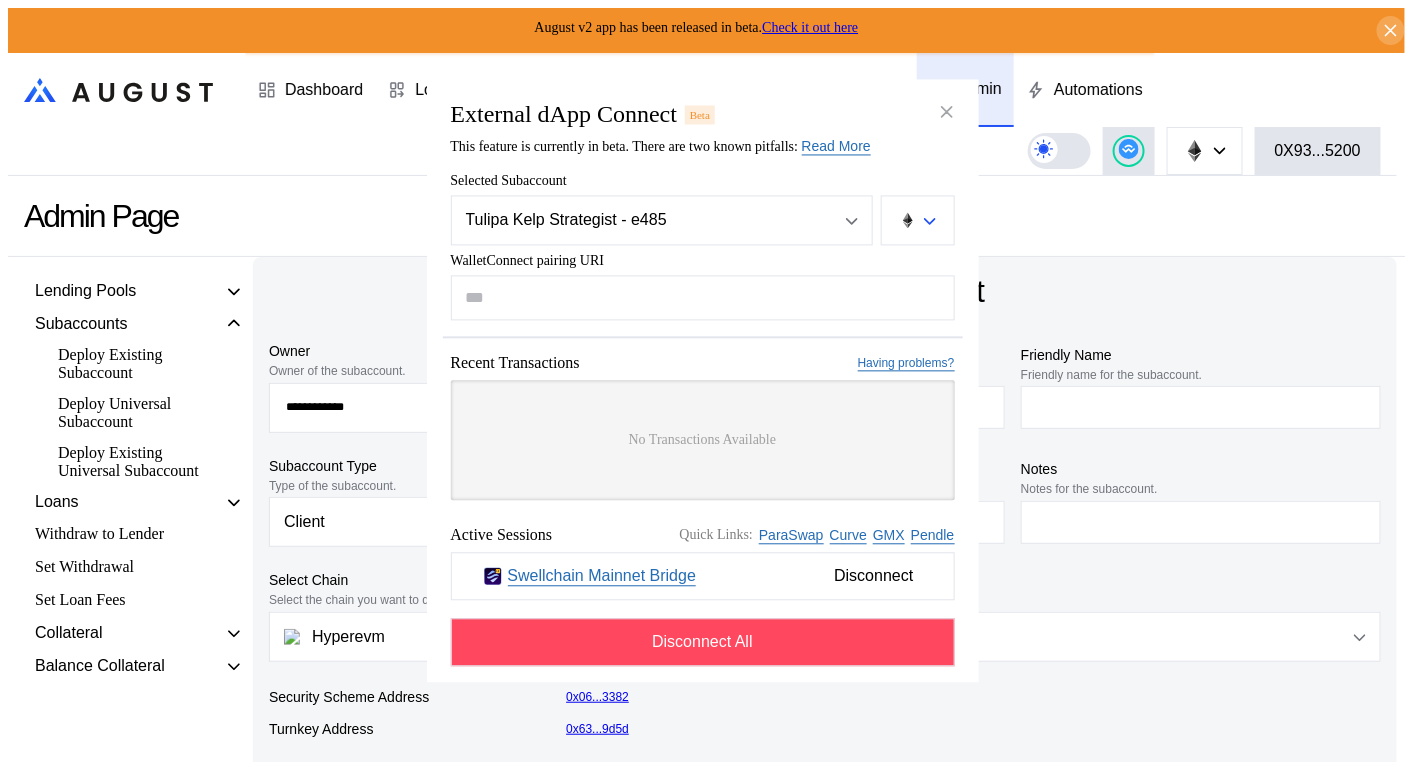 click at bounding box center (908, 221) 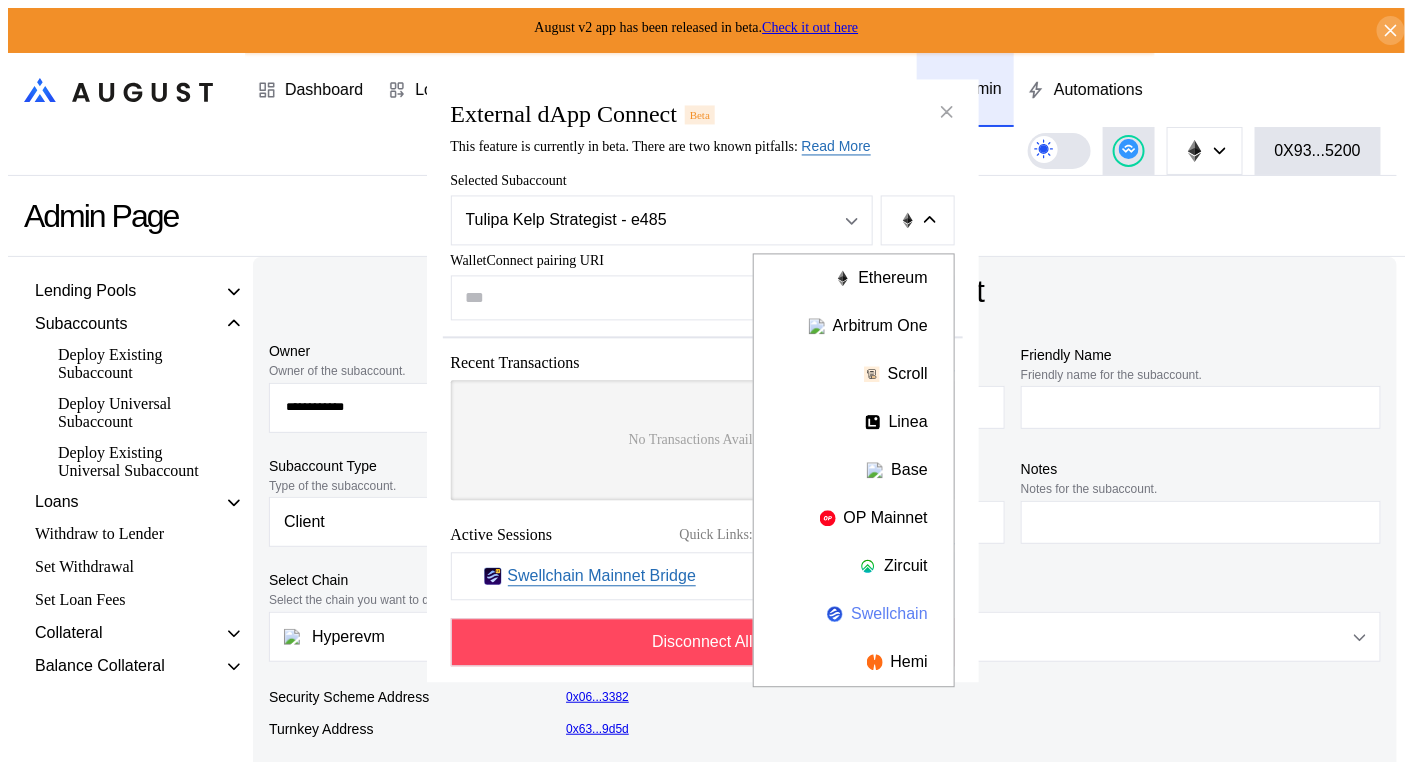 click on "Swellchain" at bounding box center [854, 615] 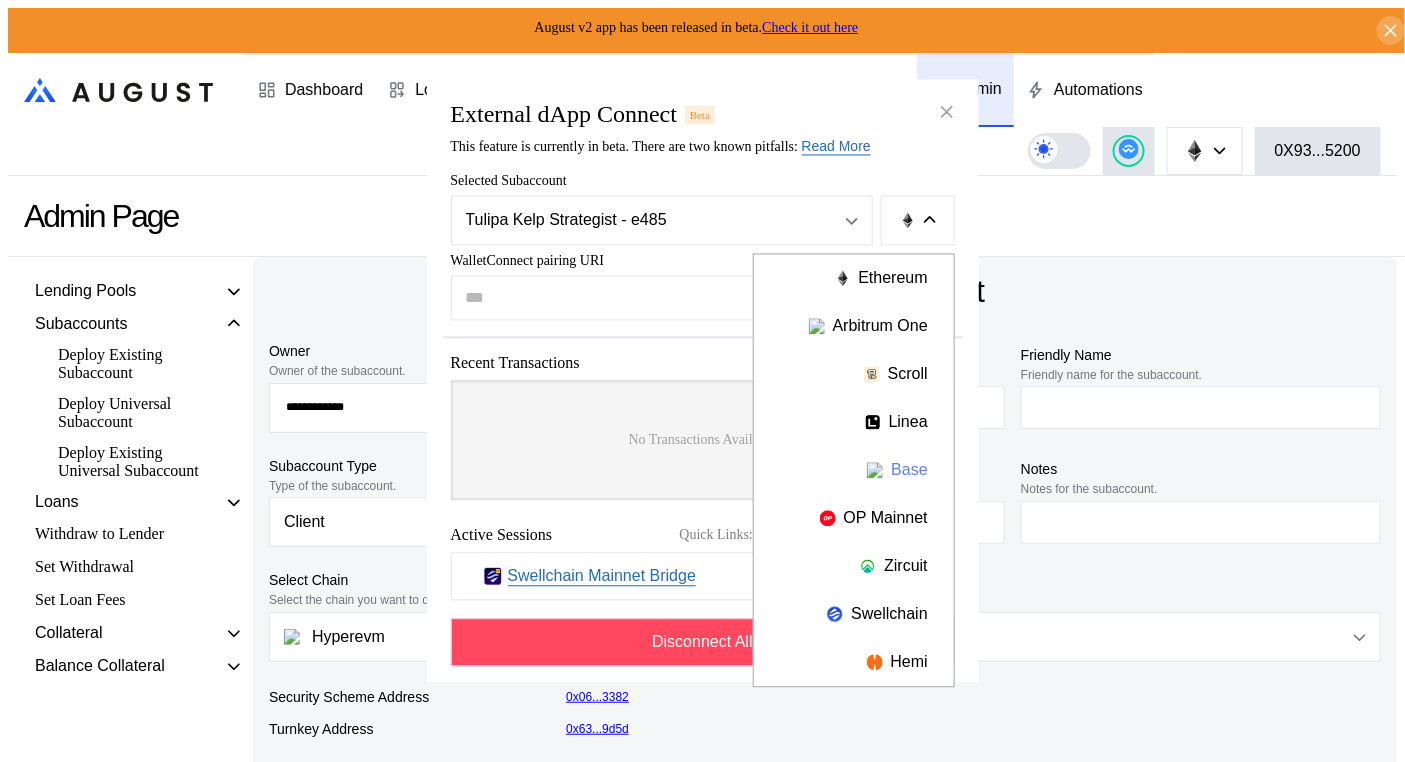 click on "Base" at bounding box center (854, 471) 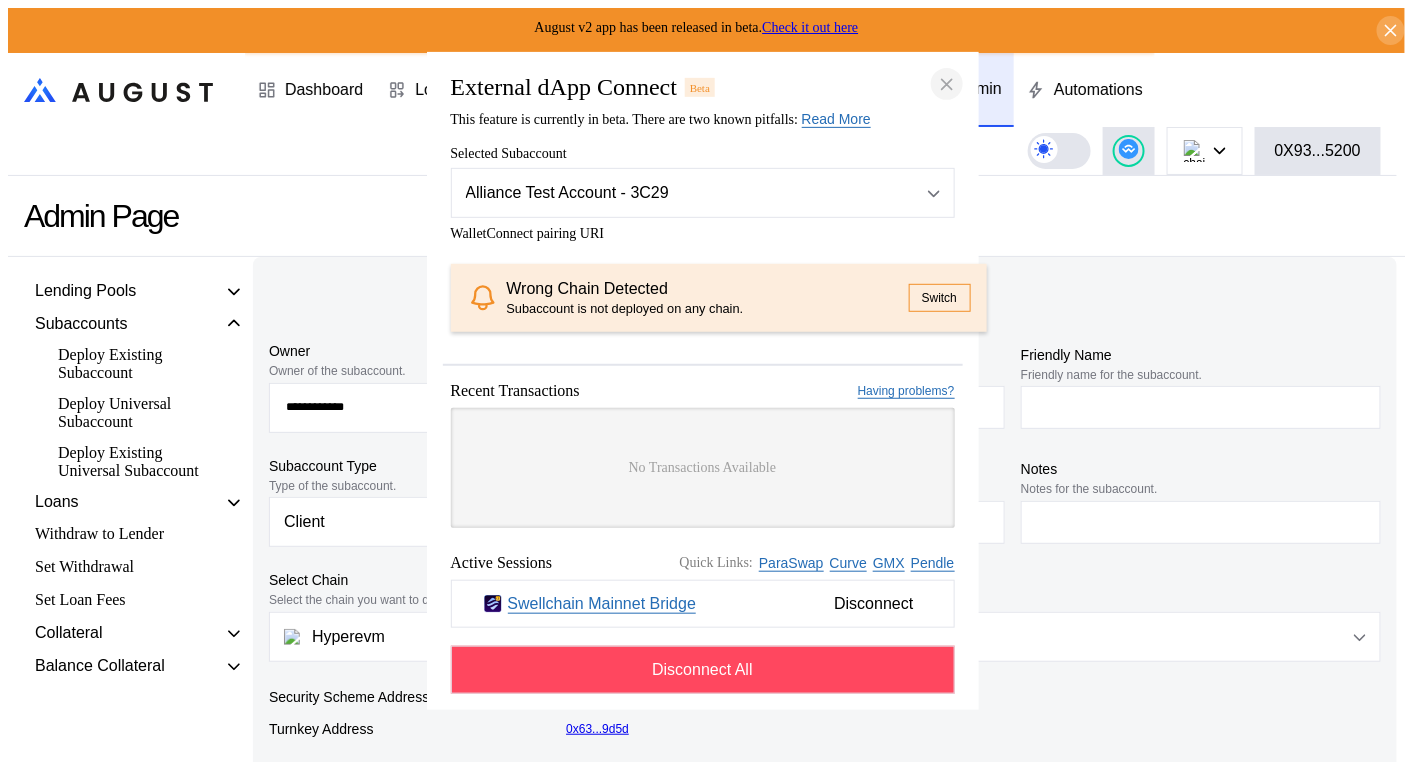 click at bounding box center (947, 84) 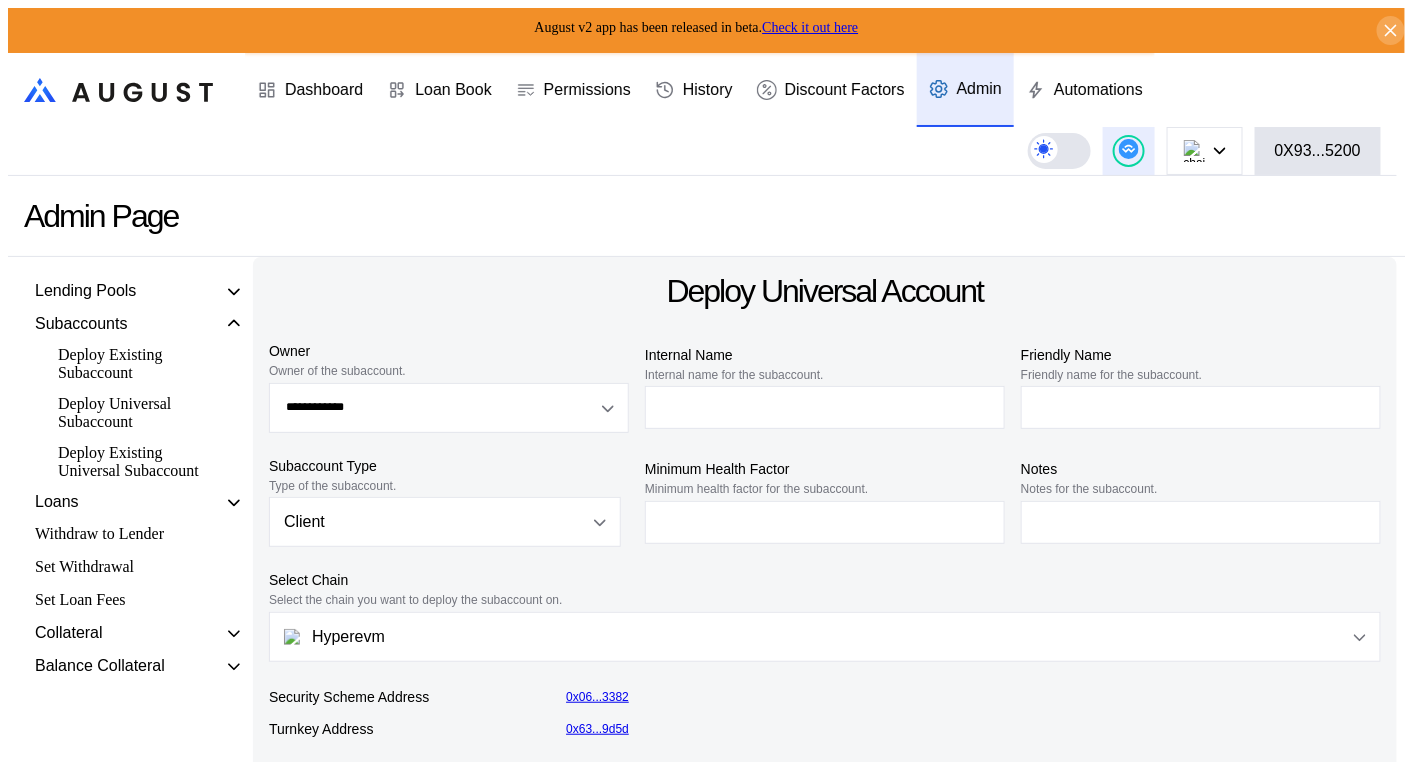 click at bounding box center (1128, 149) 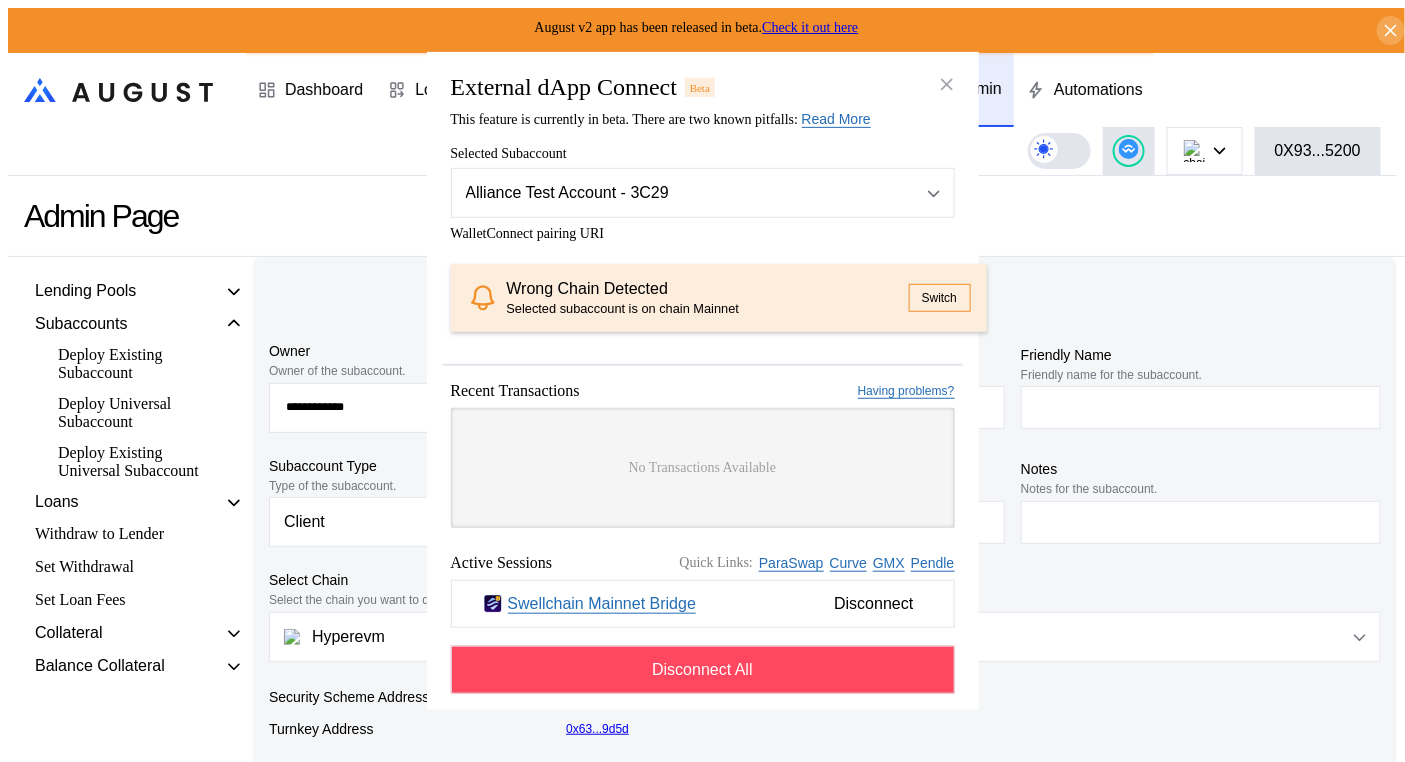 click on "External dApp Connect Beta This feature is currently in beta. There are two known pitfalls:   Read More Once you submit a transaction on the target app. The transaction will look as if it's in pending state forever. Rest assured, you can verify your transaction has been confirmed on etherscan. If your wallet stops prompting you for signatures, please disconnect your wallet and hard refresh.   Selected Subaccount Alliance Test Account - 3C29 Alliance Test Account - 3C29 Multipli xUSDC Strategist 1 - 428D Edge USD0++ - deUSD collateral - 6010 Gammaswap AAVE/USDC - Mainnet - 4E9f [FIRST]_vault_testing - B026 BSC USDT Strategist 1 - 7Ab1 Lender vs. Pendle sUSDe - fBeC Wenonga Account - 2A49 August Options MM [IGNORE] - 22Be Universal Subaccount Dipanshu - Ec2d Tulipa Kelp Strategist UA - 5E62 Angello Internal Testing - 8B74 Pendle eETH Unlevered - 0205 RMH Account 1 - daFe MATHIEU_UNIVERSAL_TESTER - 0918 [FIRST]_uni_test2 - 2759 ADAM_UA_TEST_FINAL - 2DE3 Adam Optimism Borrower - 4cdd TAC tETH Strategist 1 - 68FB Switch" at bounding box center [702, 961] 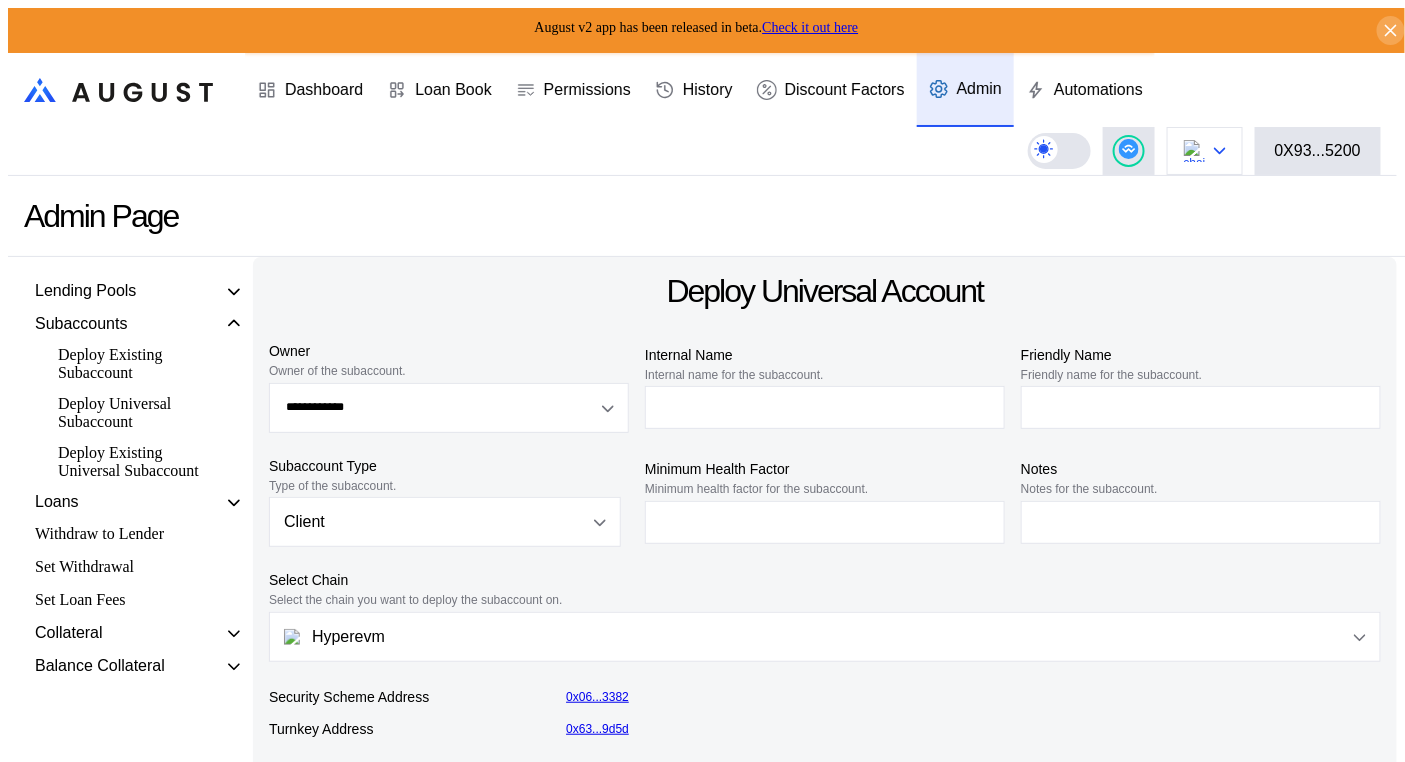 click at bounding box center (1205, 151) 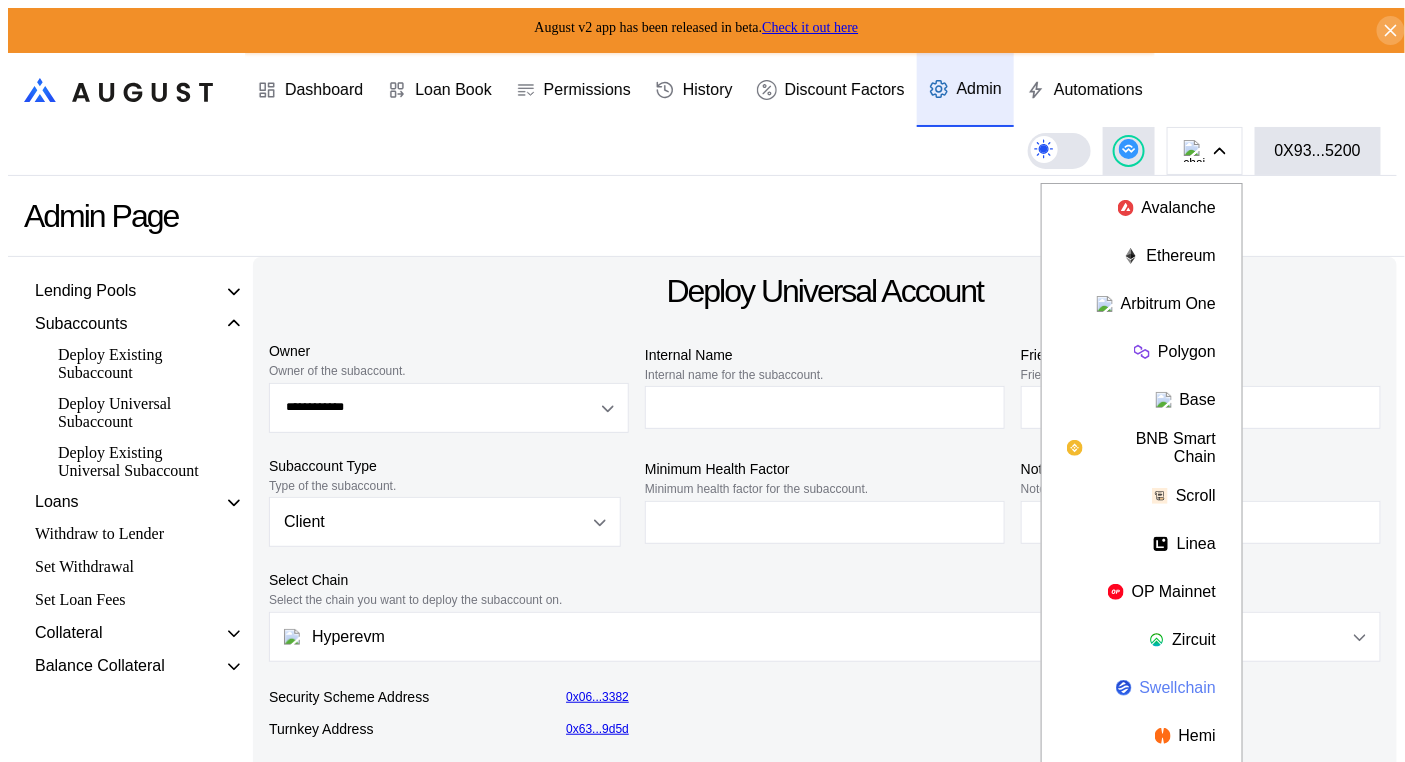 click on "Swellchain" at bounding box center [1142, 688] 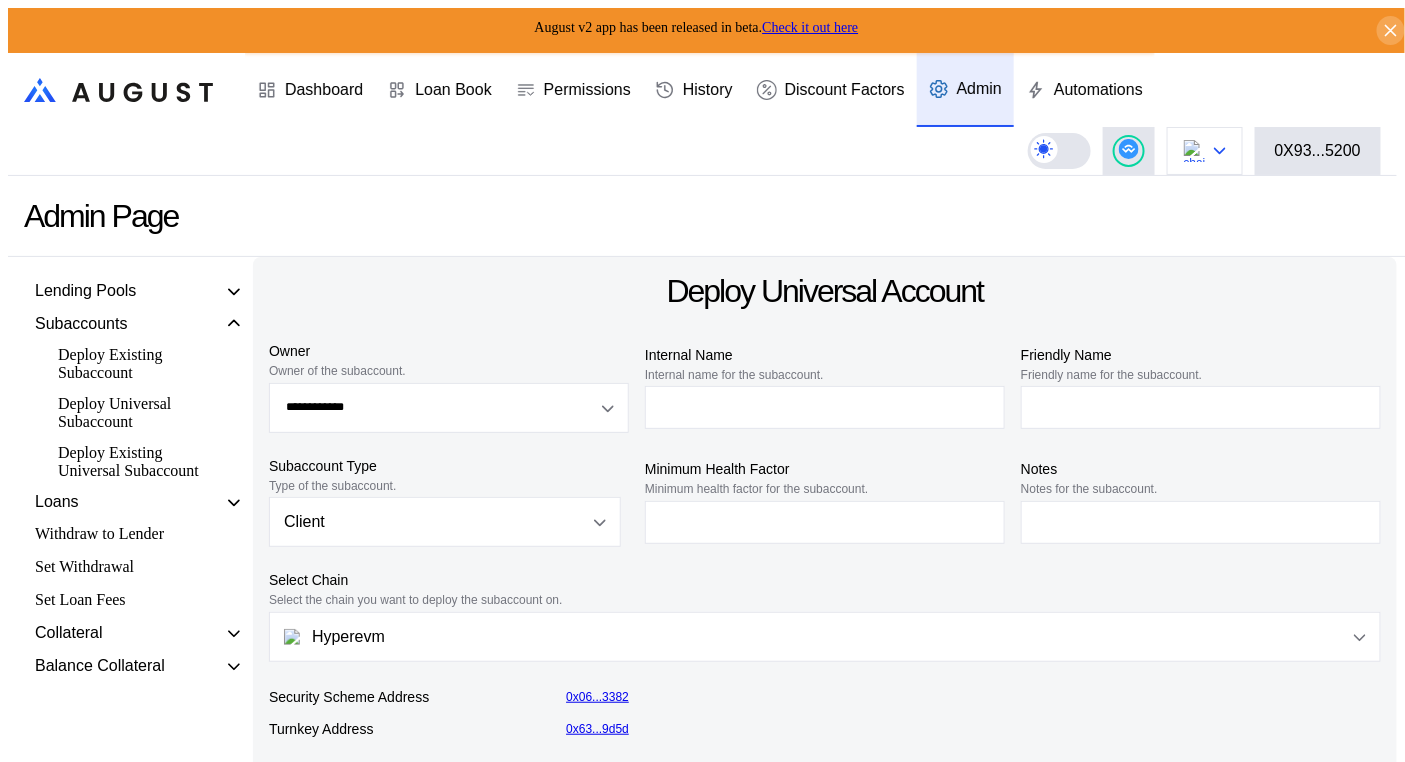 click at bounding box center [1195, 151] 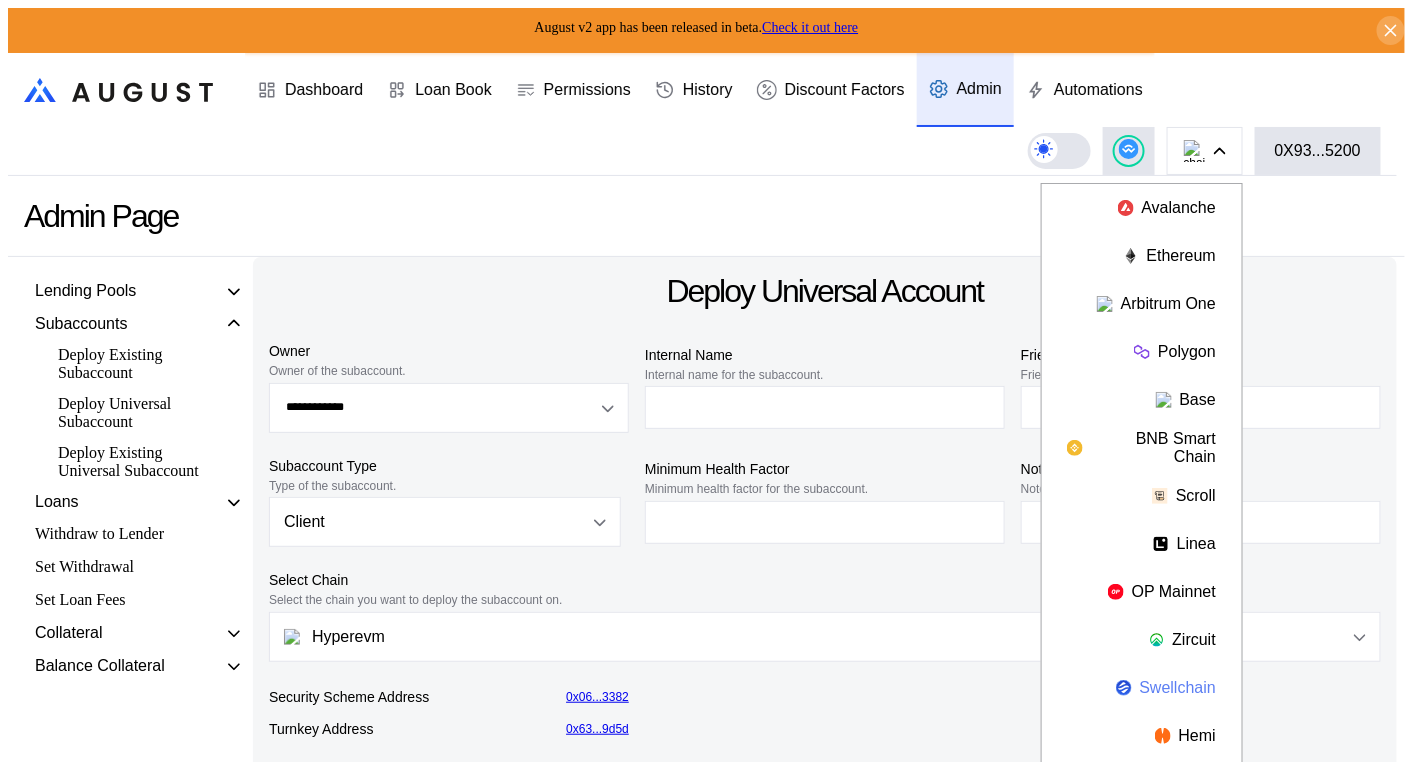 click on "Swellchain" at bounding box center (1142, 688) 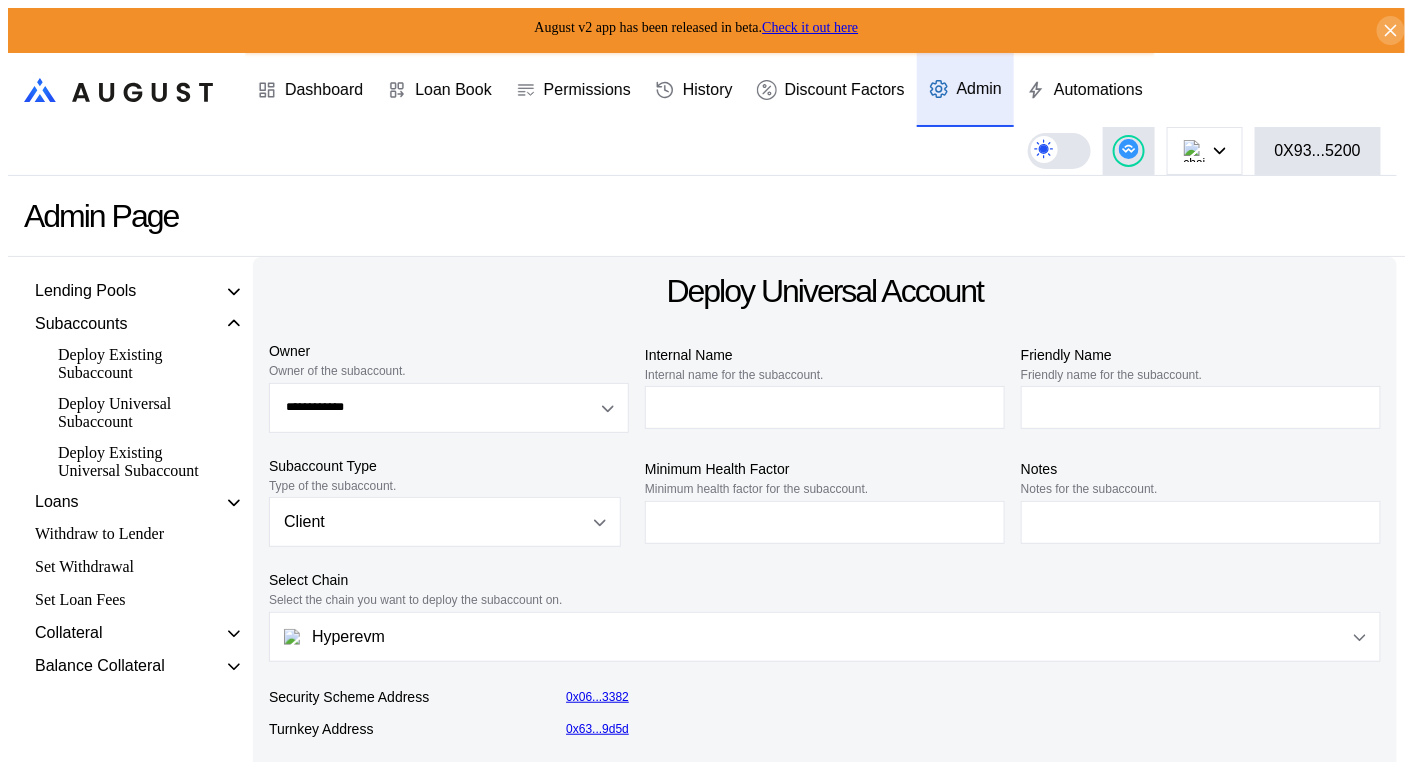 click on ".cls-1 {
fill: url(#radial-gradient);
}
.cls-1, .cls-2 {
stroke-width: 0px;
}
.cls-2 {
fill: #1c1b1a;
}
Dashboard Loan Book Permissions History Discount Factors Admin Automations Avalanche Ethereum Arbitrum One Polygon Base BNB Smart Chain Scroll Linea OP Mainnet Zircuit Swellchain Hemi Sonic Mainnet Berachain HyperEVM Unichain 0X93...5200" at bounding box center [702, 114] 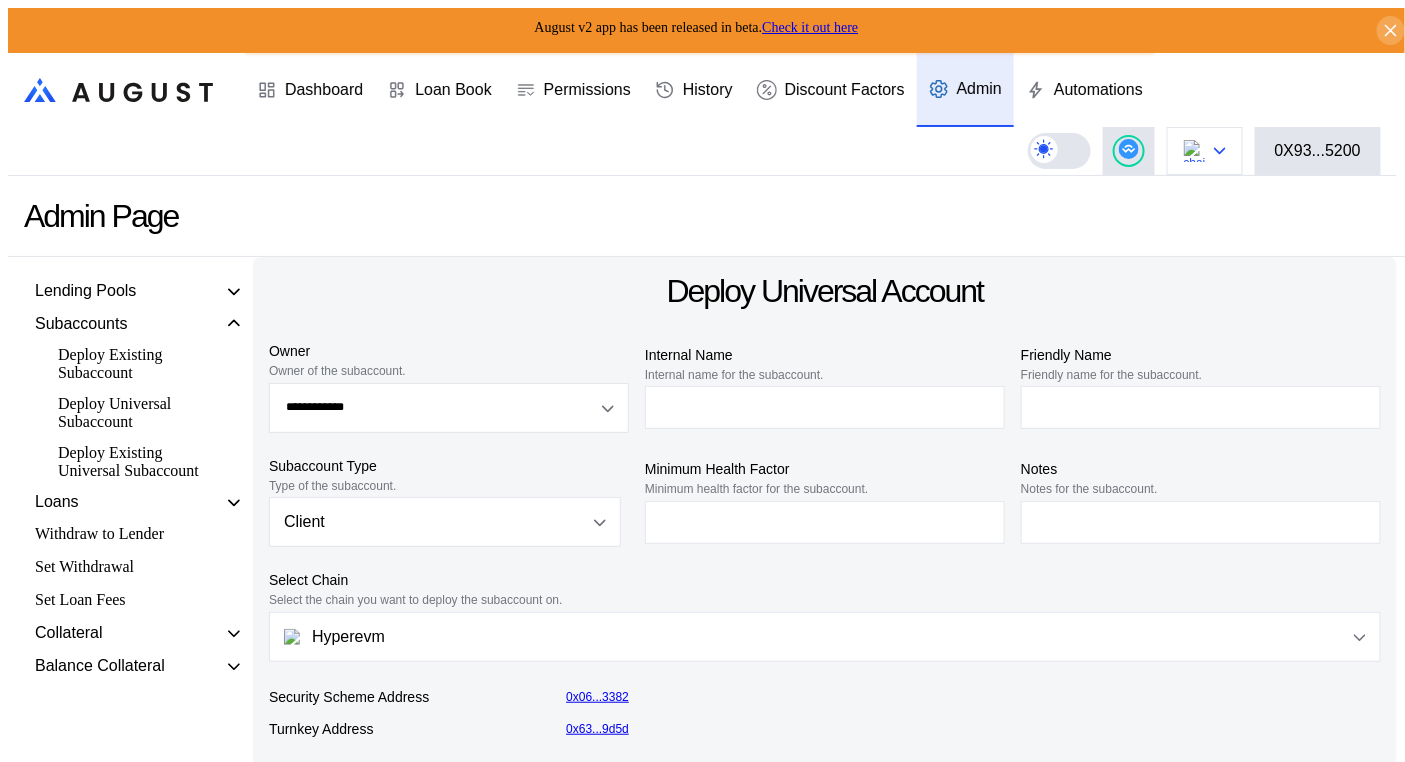 click at bounding box center [1205, 151] 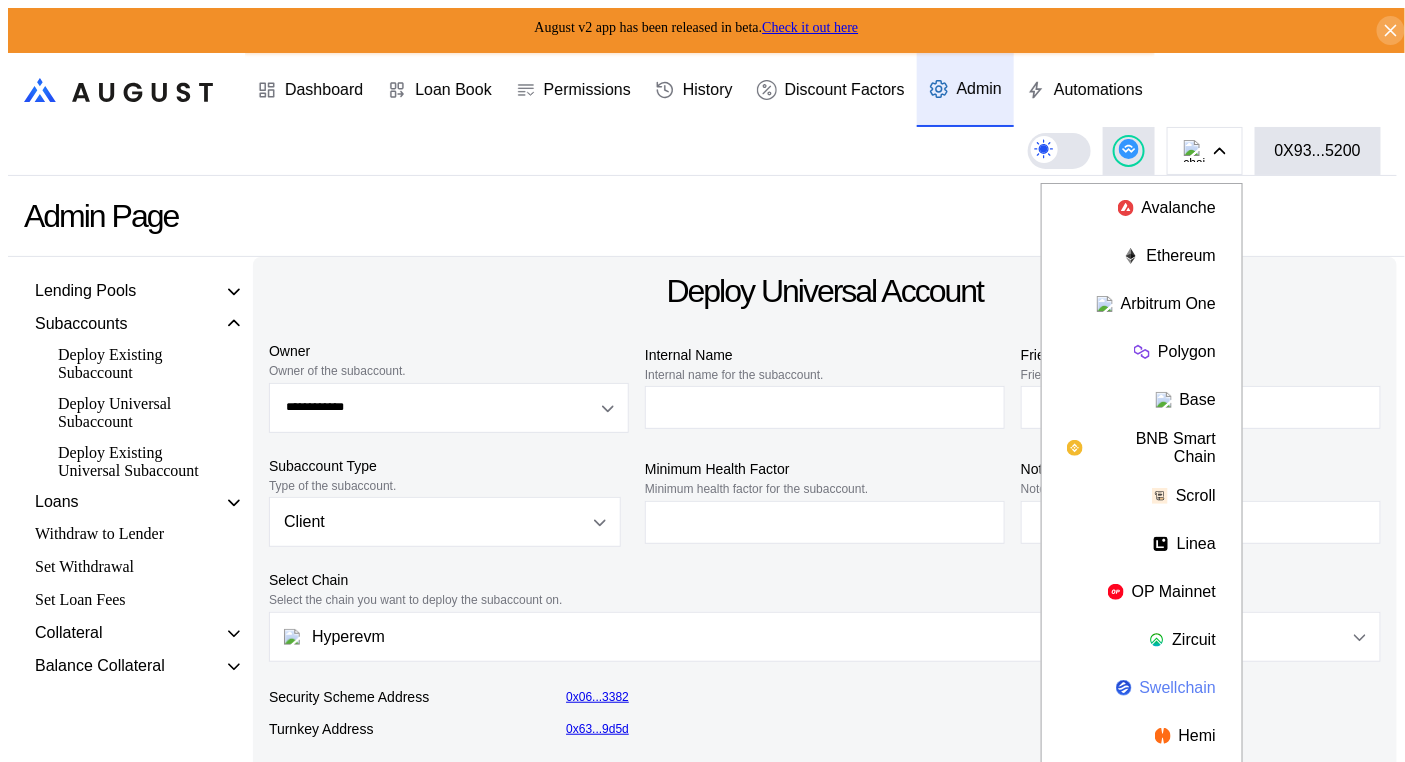 click on "Swellchain" at bounding box center (1142, 688) 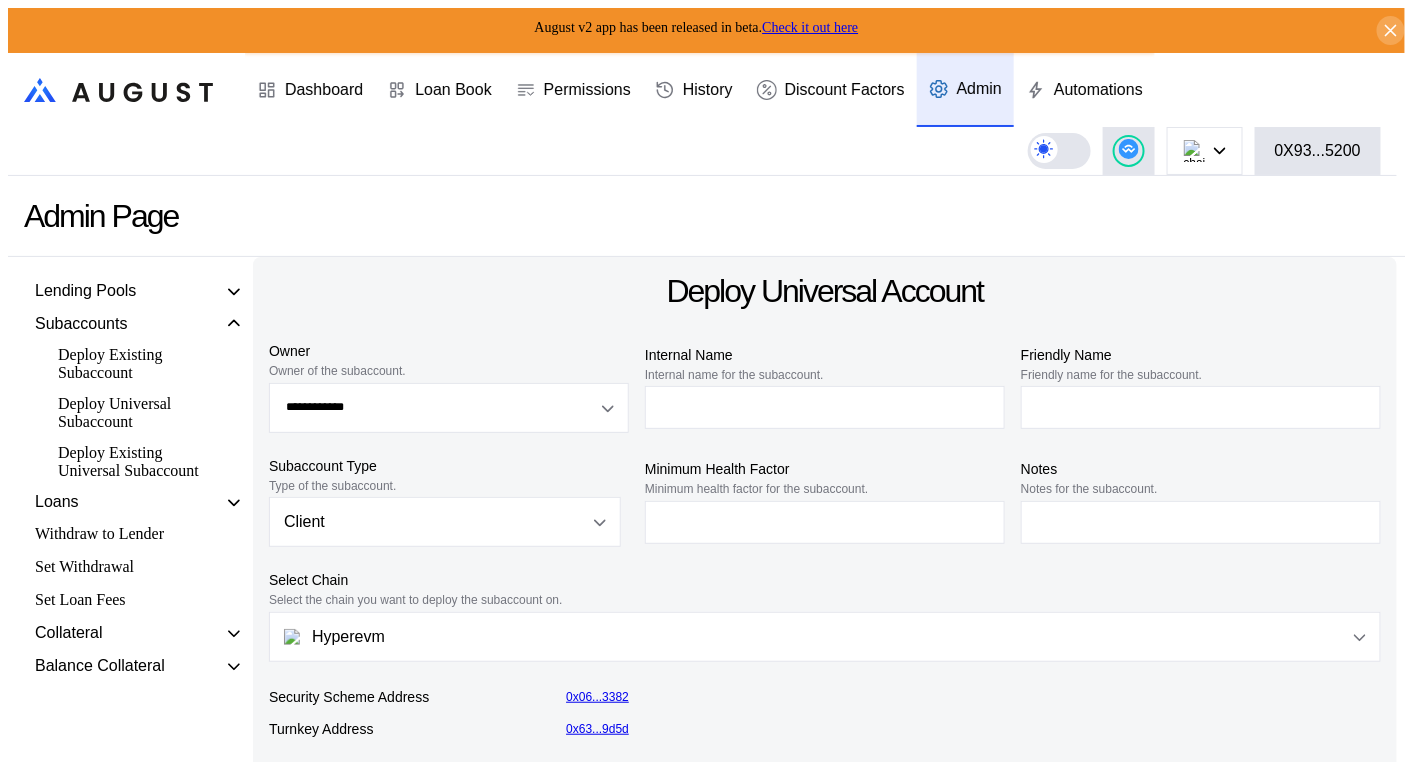 click on "Admin Page" at bounding box center (718, 216) 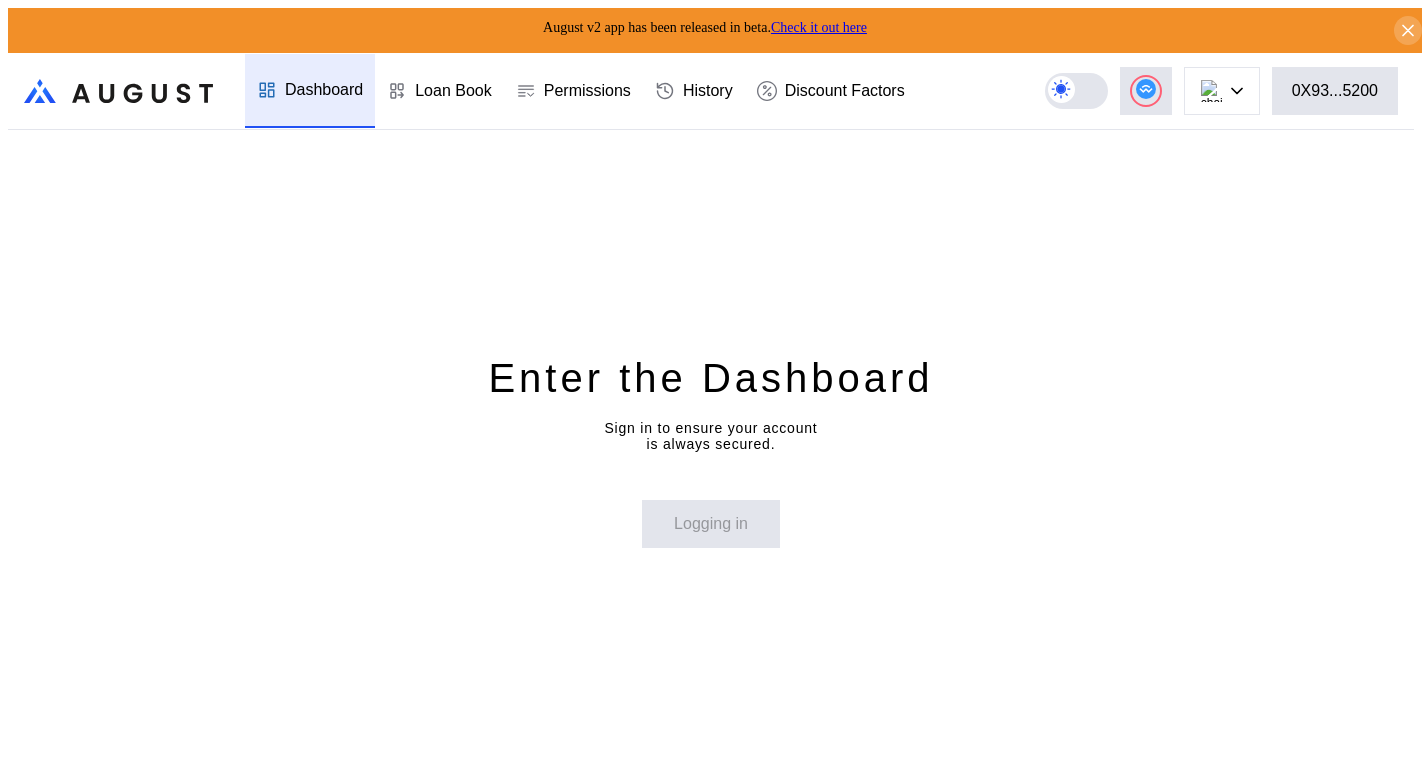 click at bounding box center (1212, 91) 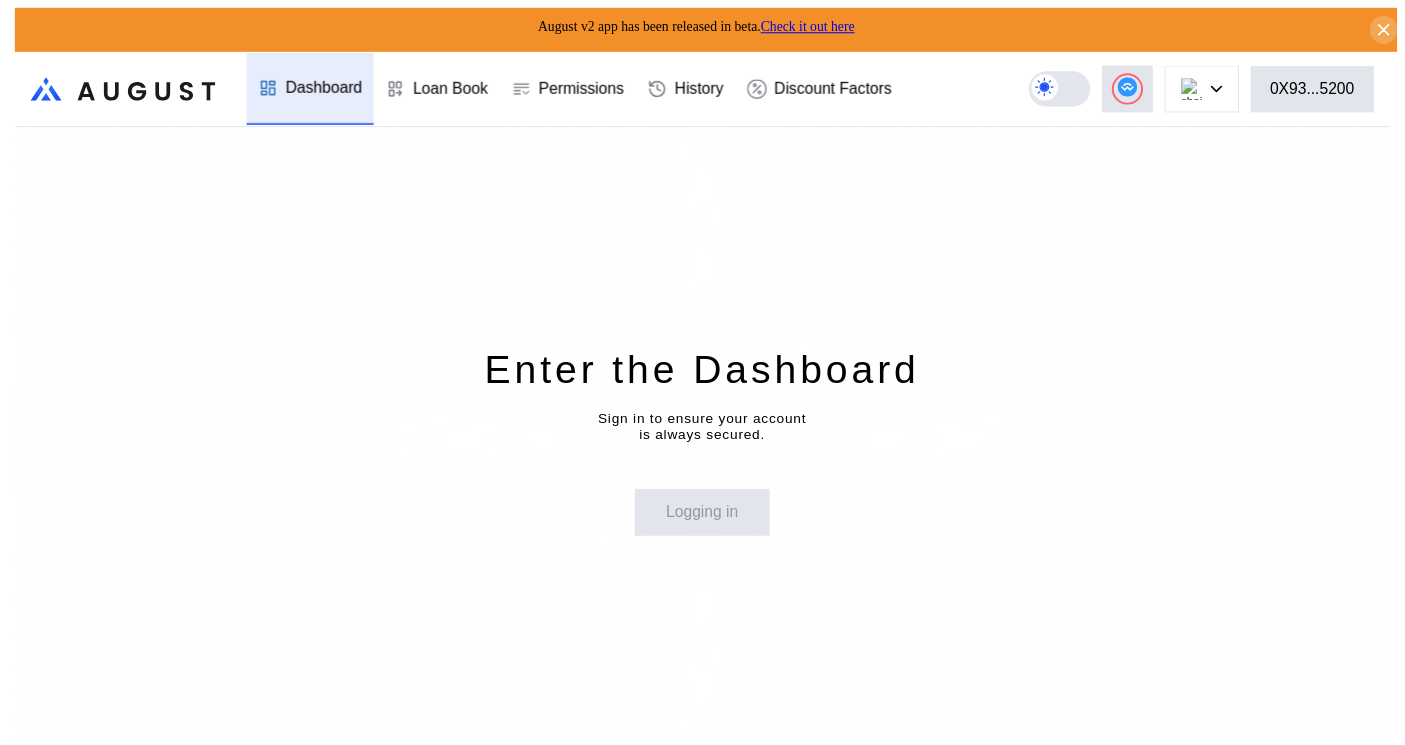 scroll, scrollTop: 0, scrollLeft: 0, axis: both 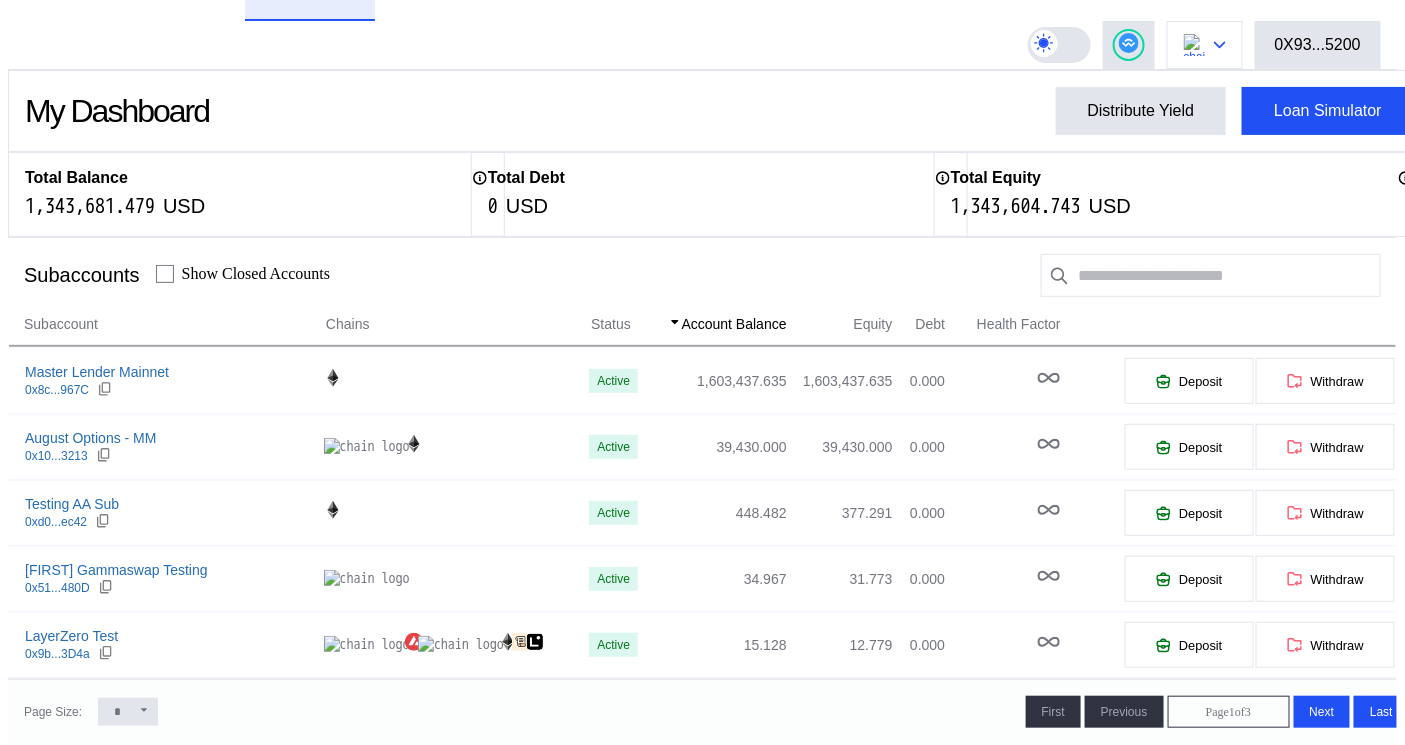 click at bounding box center (1205, 45) 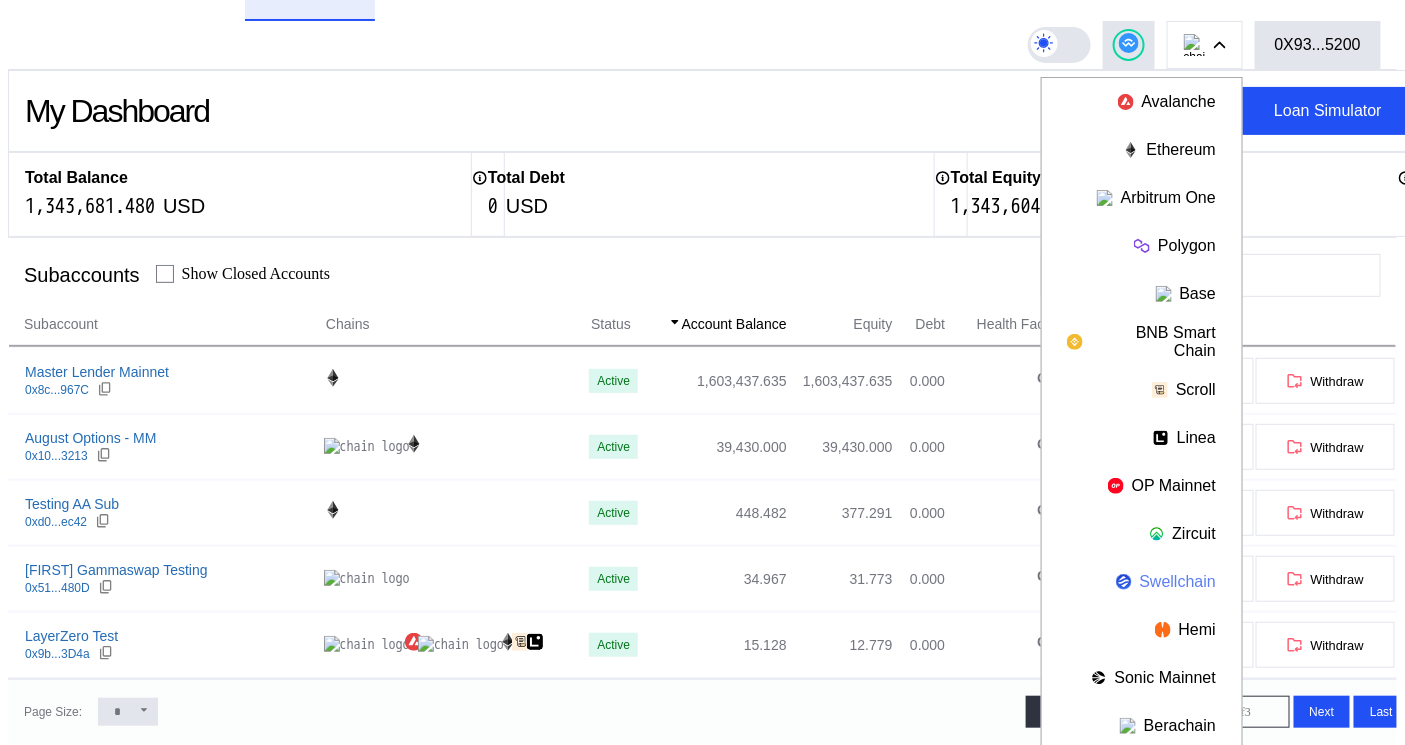 type 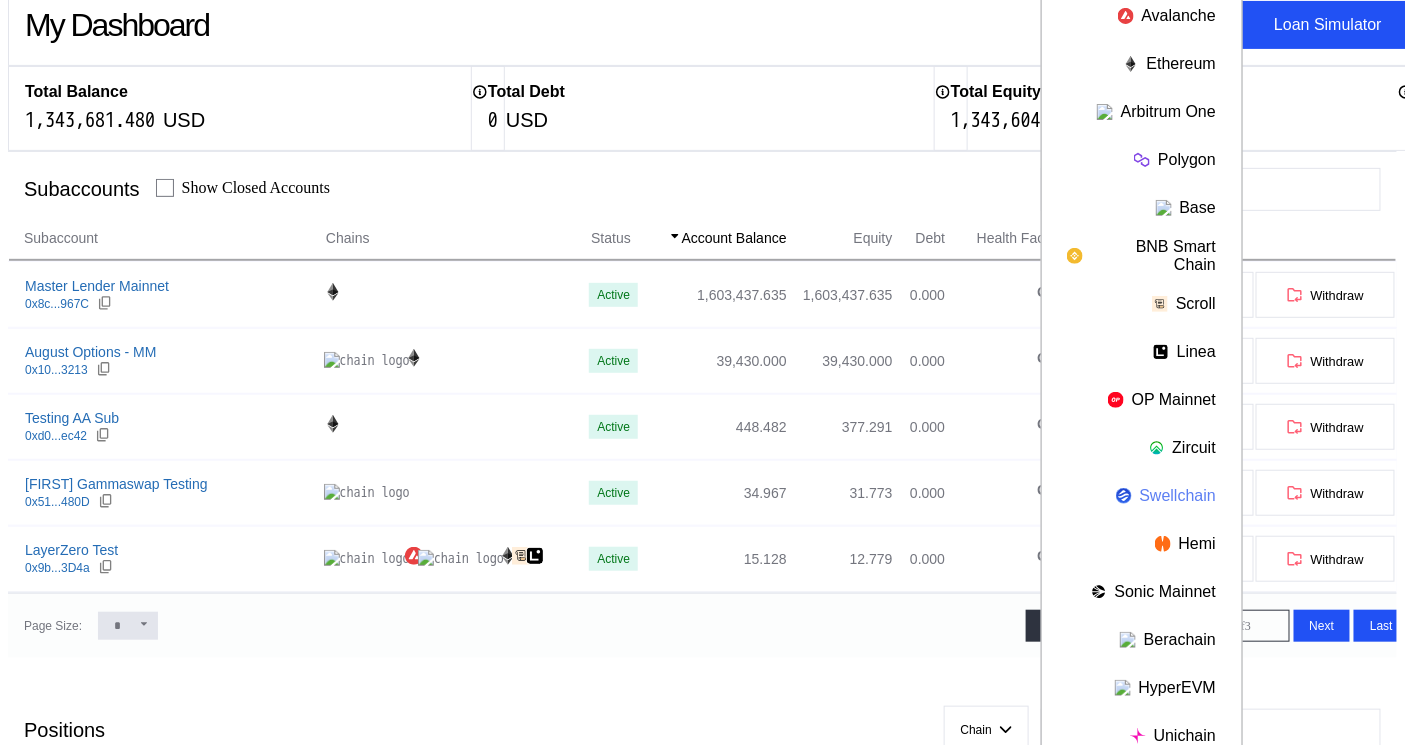 scroll, scrollTop: 195, scrollLeft: 0, axis: vertical 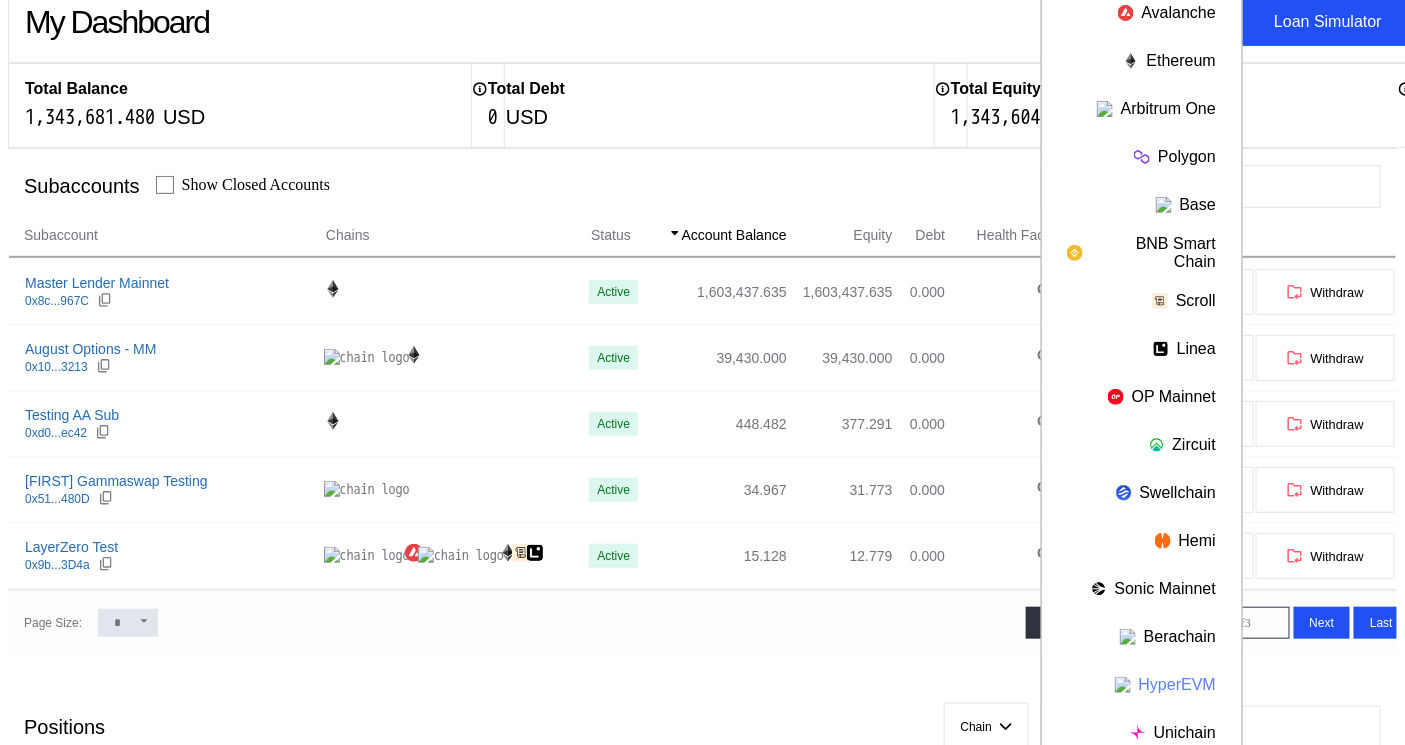 click on "HyperEVM" at bounding box center [1142, 685] 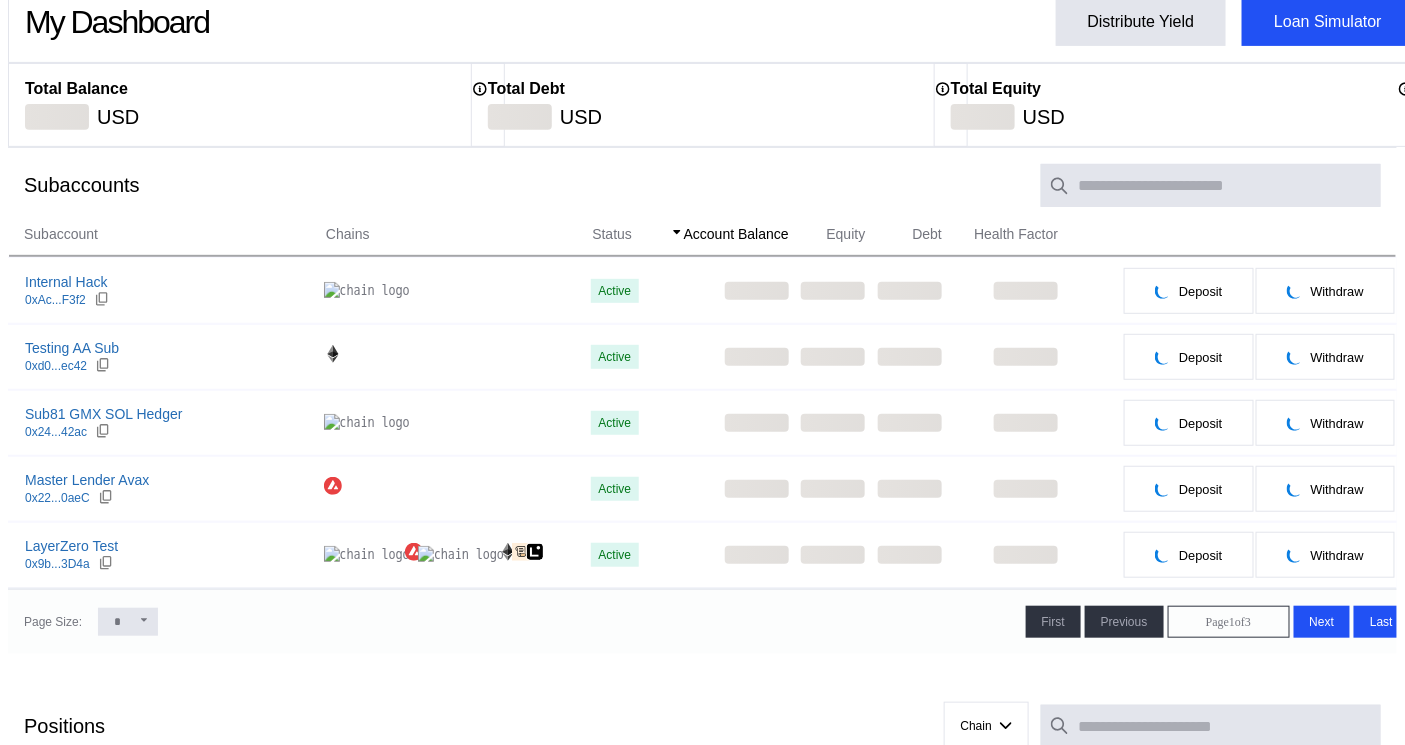 scroll, scrollTop: 0, scrollLeft: 0, axis: both 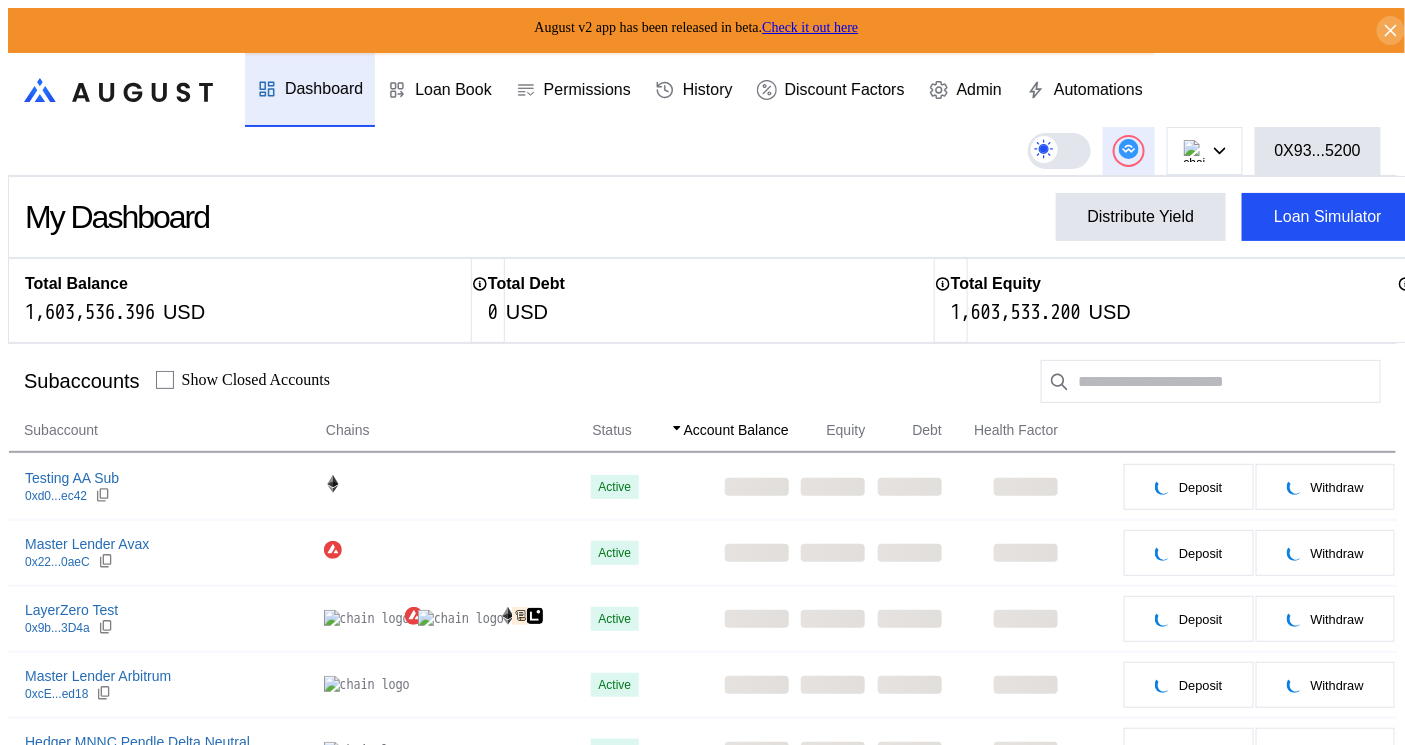 click at bounding box center [1129, 151] 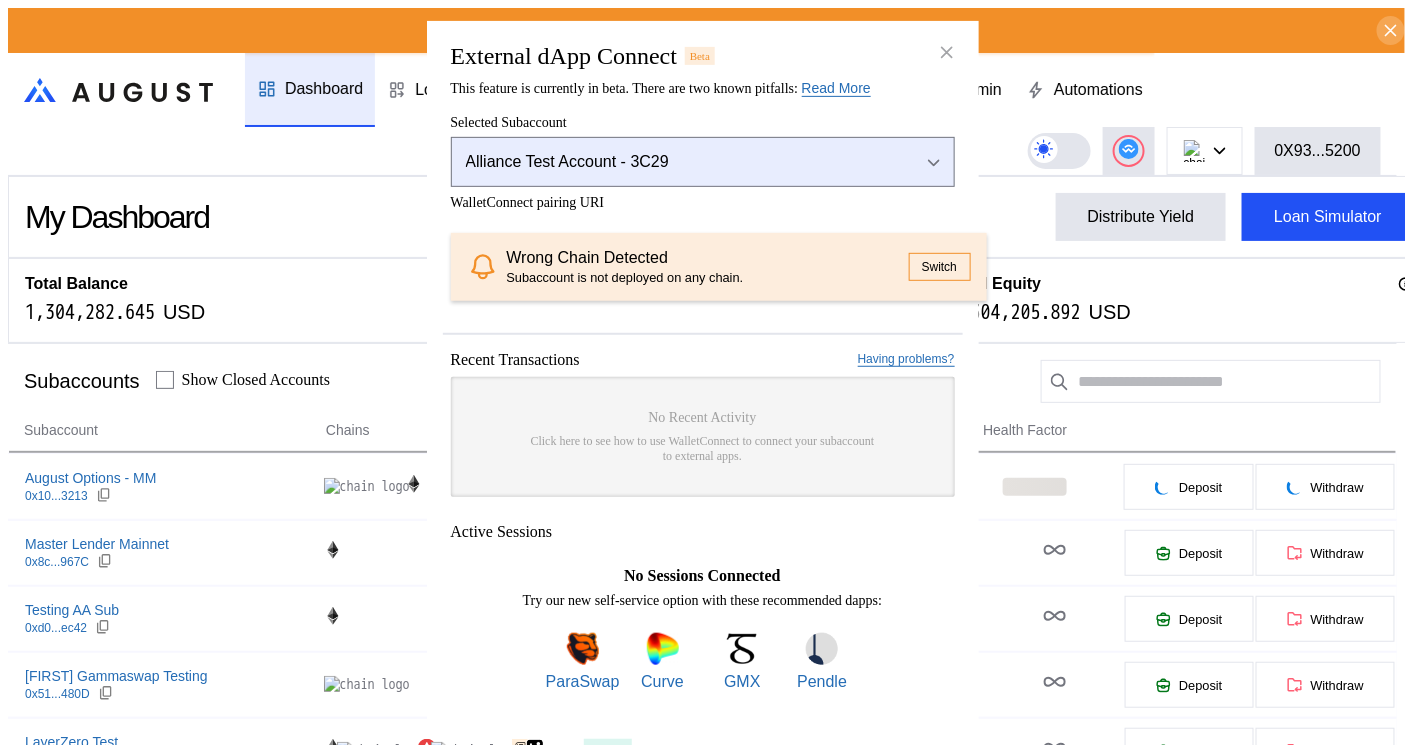 click on "Alliance Test Account - 3C29" at bounding box center [677, 161] 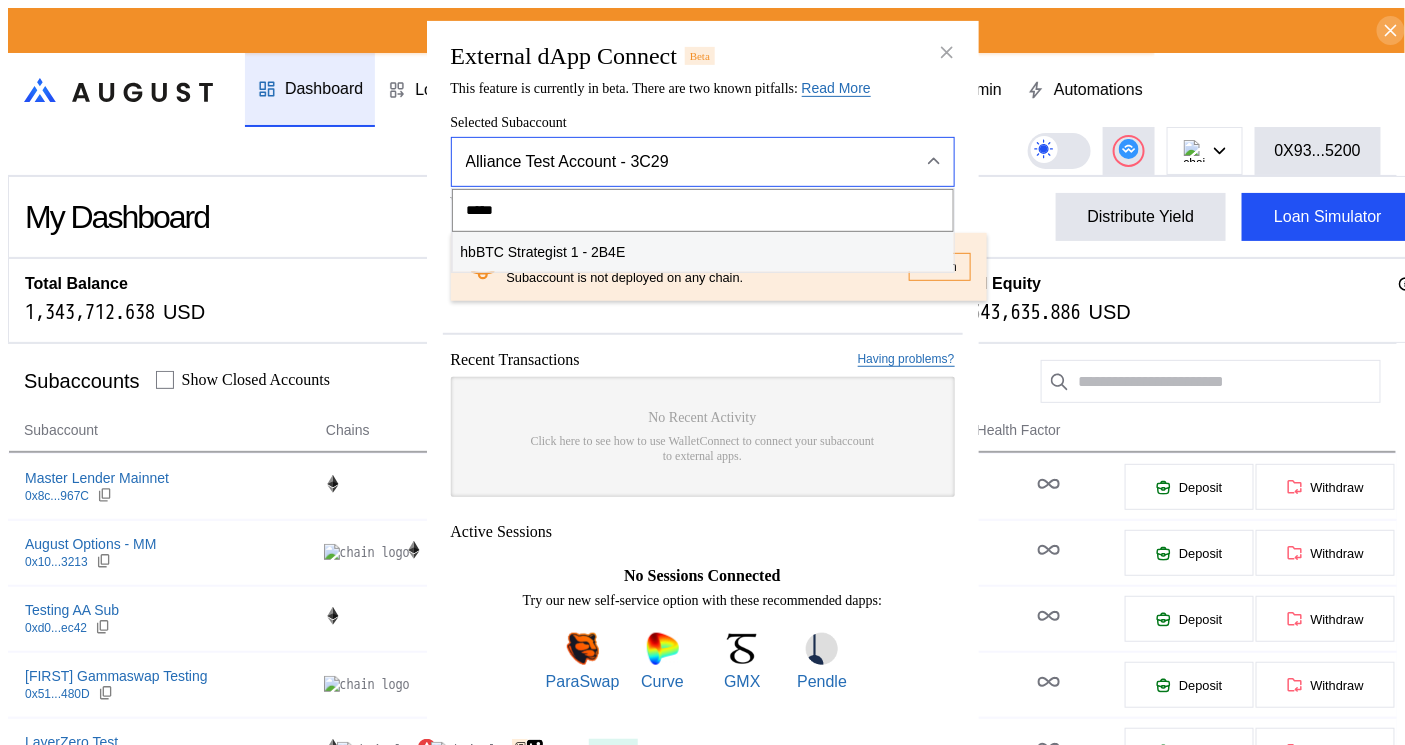 type on "*****" 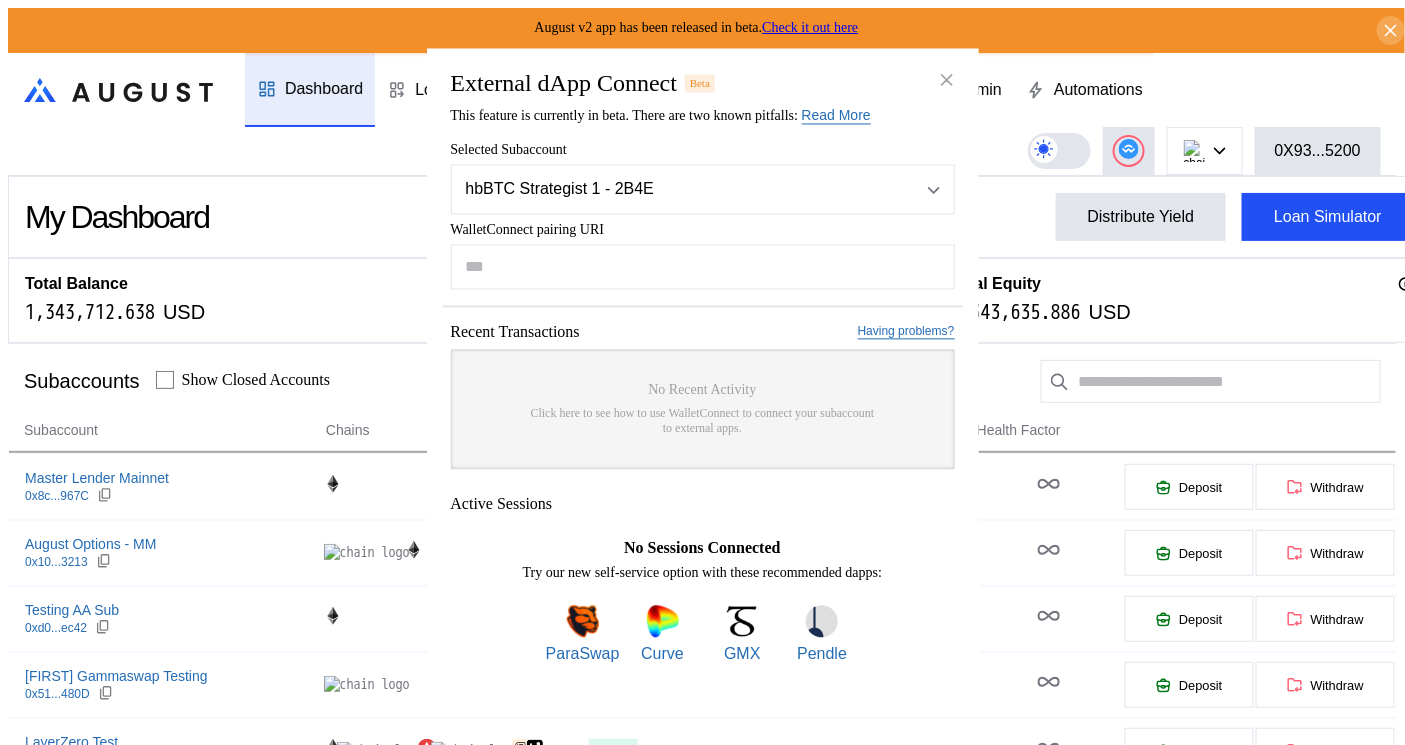 paste on "**********" 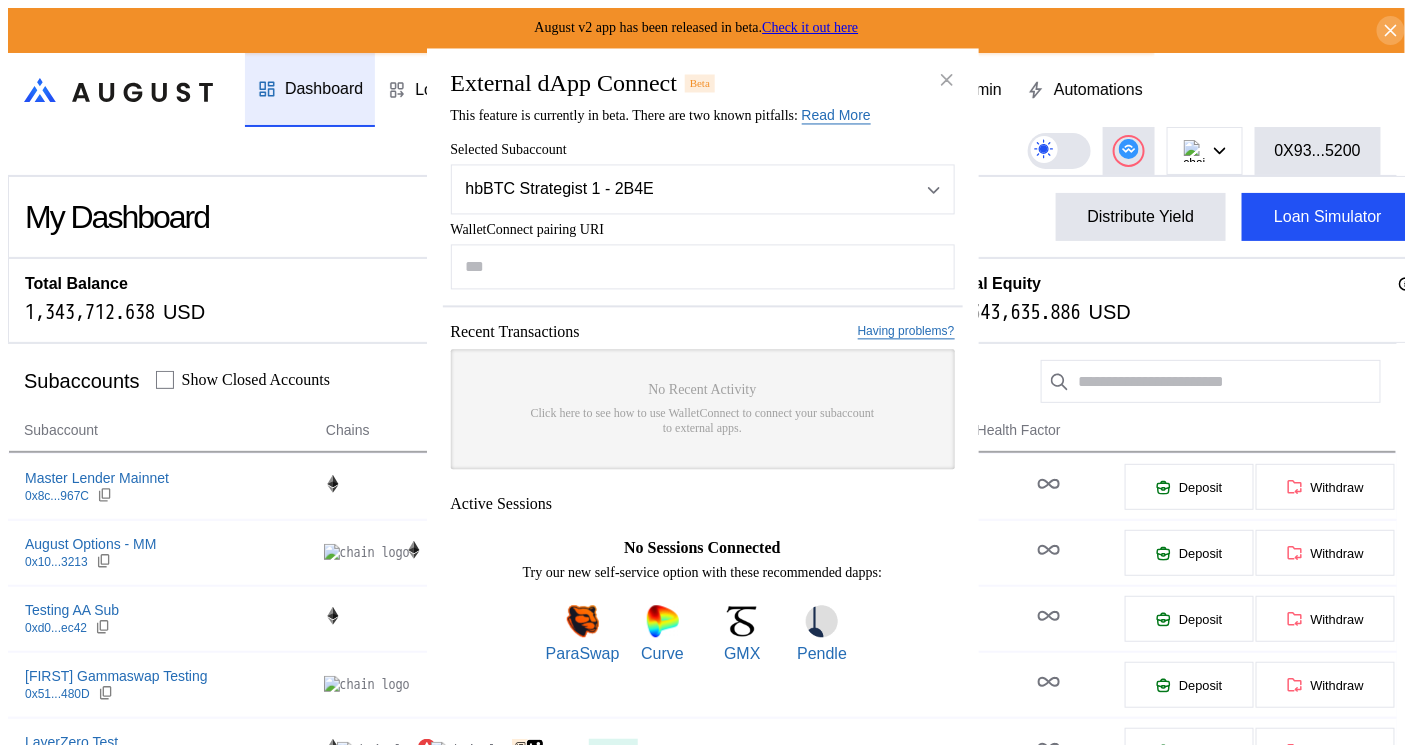 type on "**********" 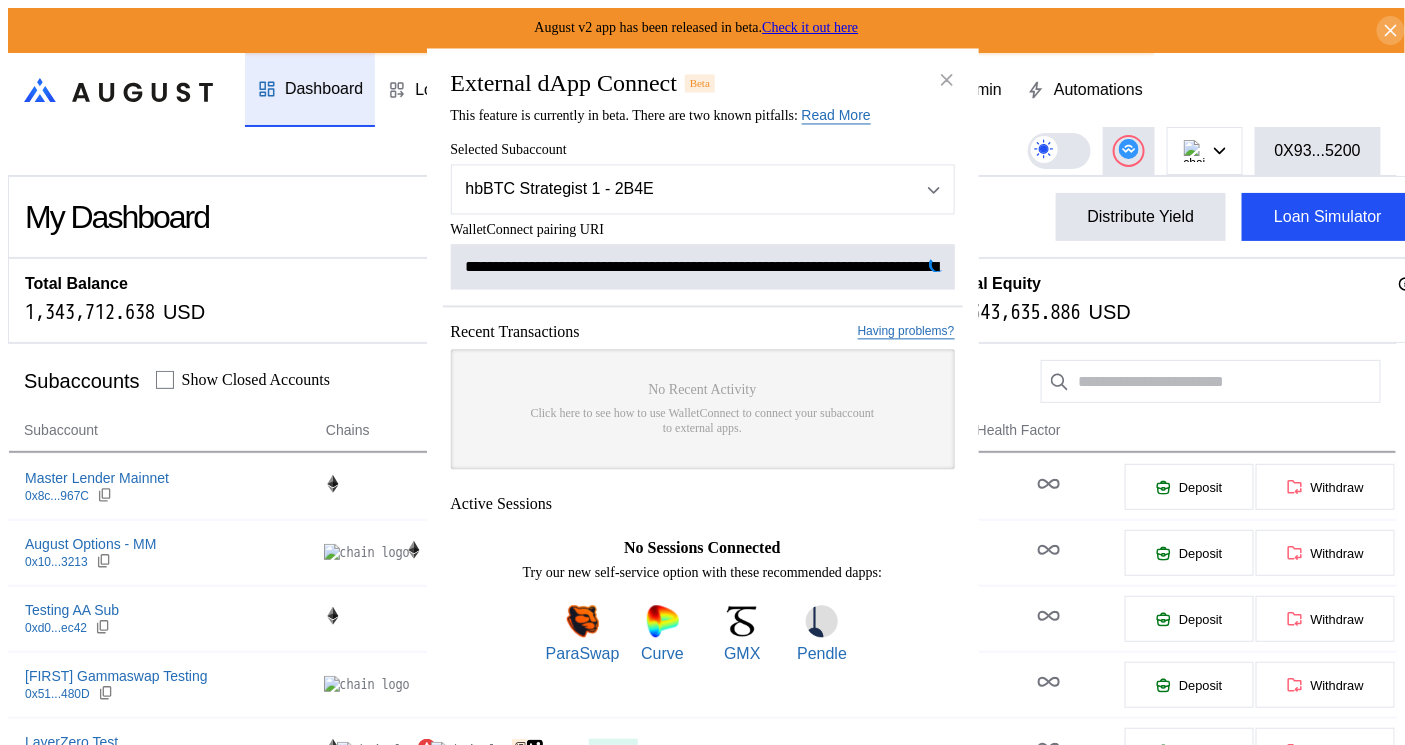 scroll, scrollTop: 0, scrollLeft: 1172, axis: horizontal 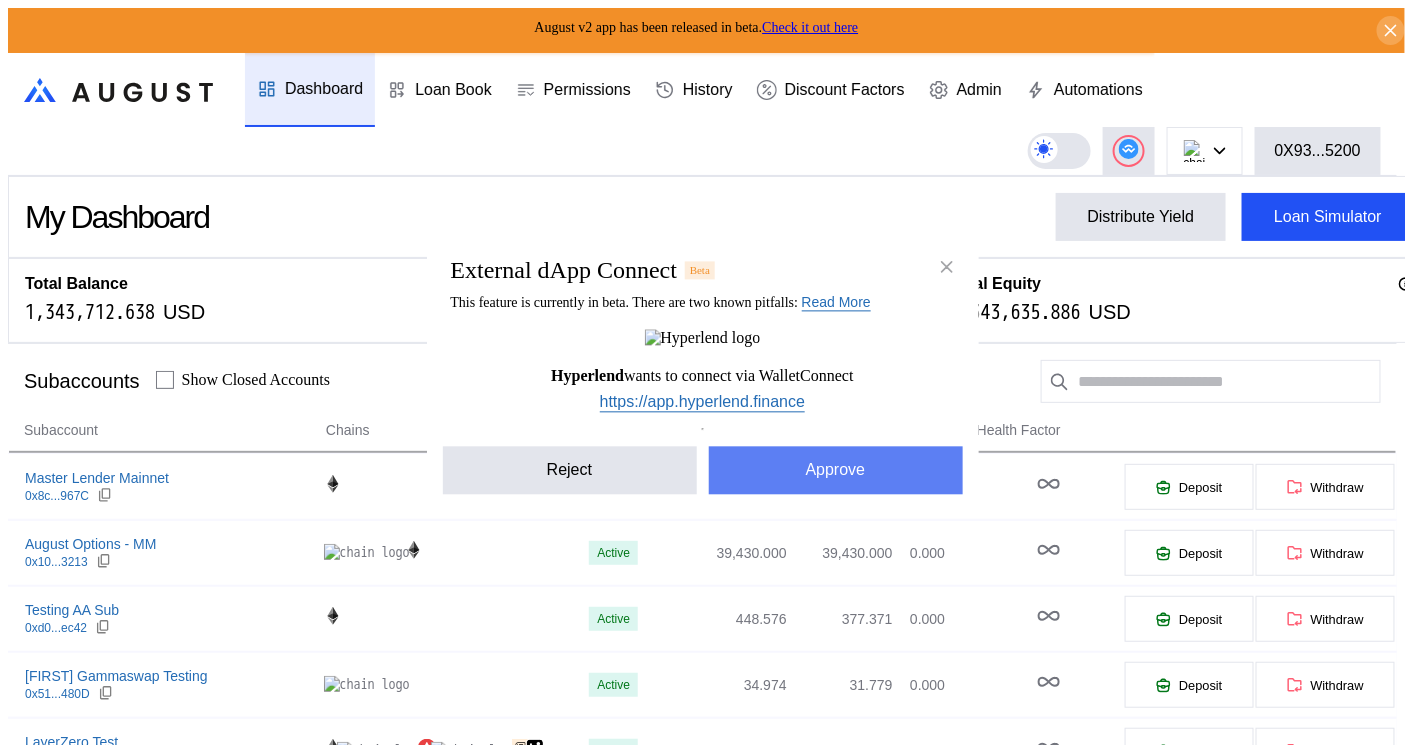 click on "Approve" at bounding box center [836, 470] 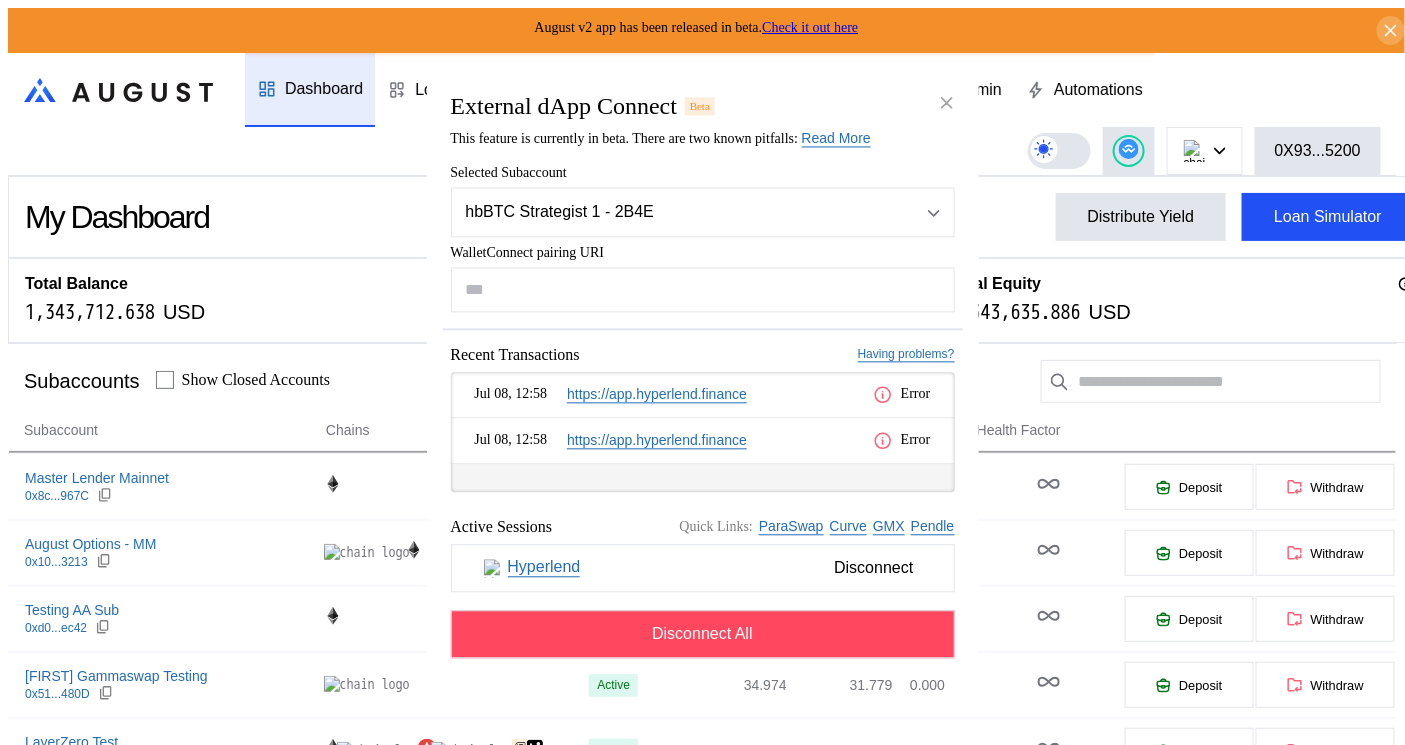 click at bounding box center [883, 394] 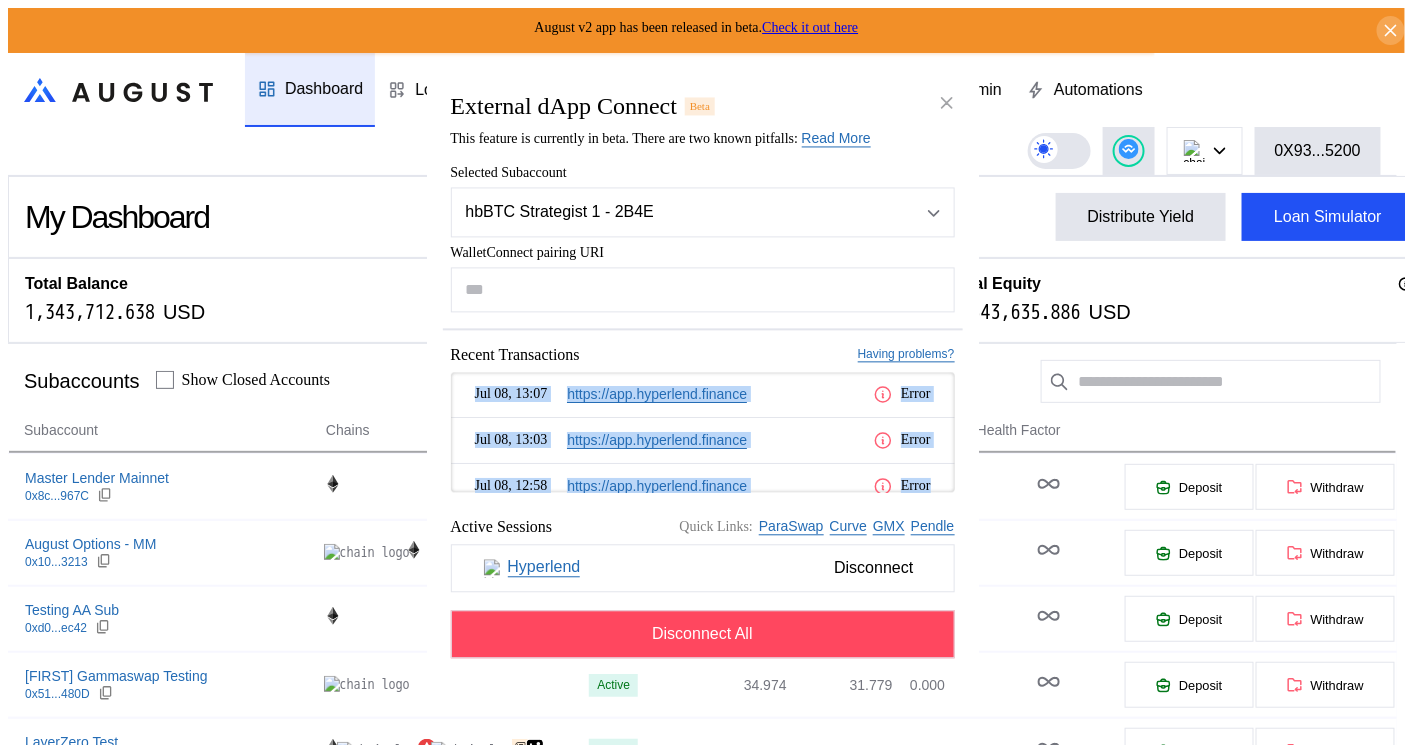 drag, startPoint x: 950, startPoint y: 446, endPoint x: 931, endPoint y: 245, distance: 201.89601 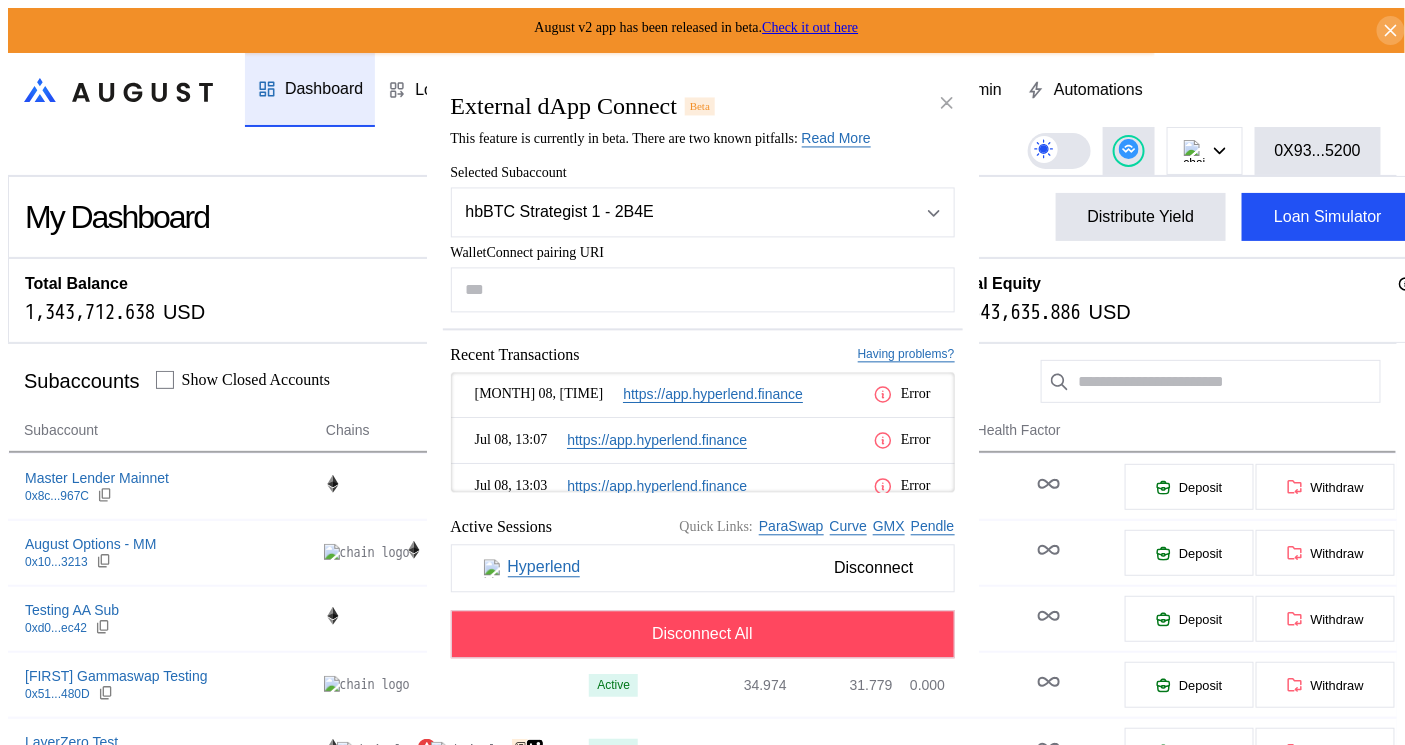 click on "WalletConnect pairing URI Recent Transactions Having problems? [MONTH] 08, [TIME] https://app.hyperlend.finance Error [MONTH] 08, [TIME] https://app.hyperlend.finance Error [MONTH] 08, [TIME] https://app.hyperlend.finance Error [MONTH] 08, [TIME] https://app.hyperlend.finance Error [MONTH] 08, [TIME] https://app.hyperlend.finance Error Checking if the selected subaccount has account abstraction enabled Active Sessions Quick Links: ParaSwap Curve GMX Pendle Hyperlend Disconnect Disconnect All" at bounding box center [703, 451] 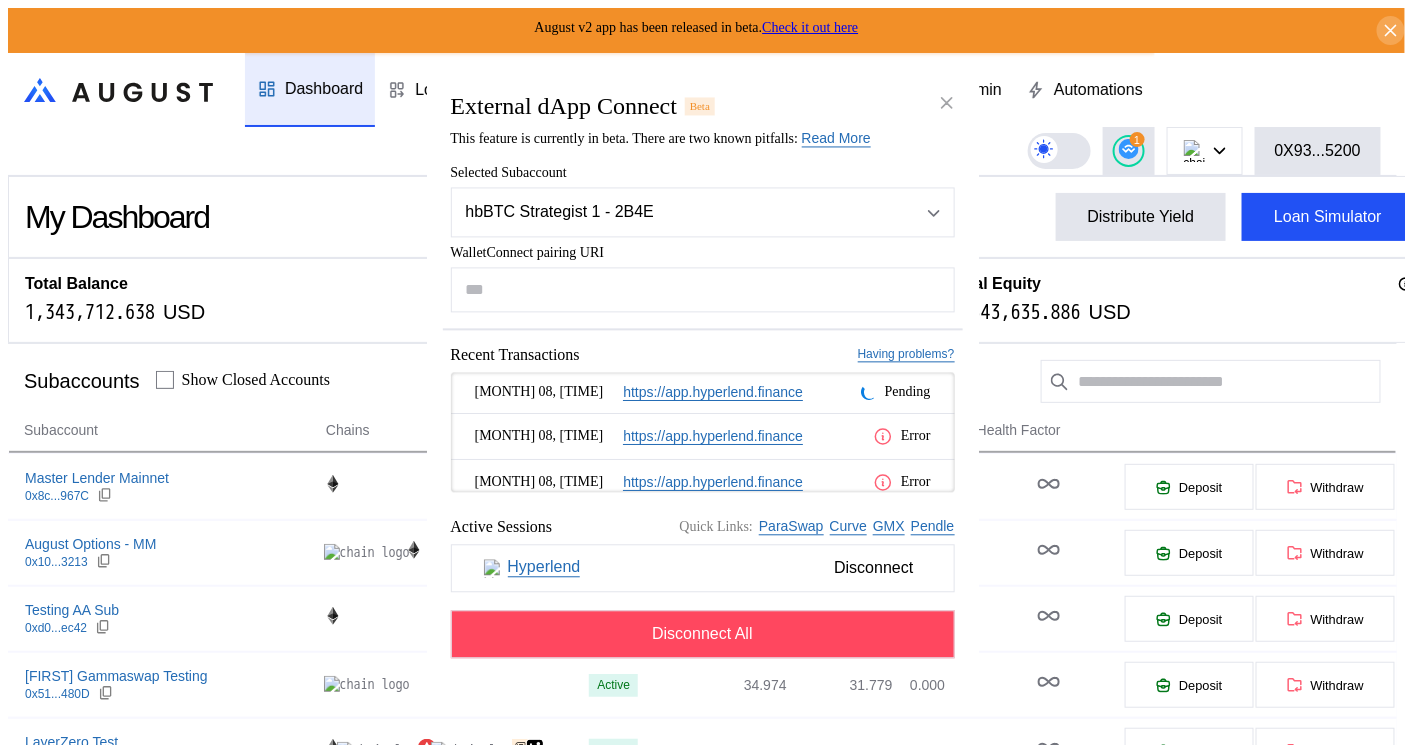 click on "External dApp Connect Beta" at bounding box center [703, 106] 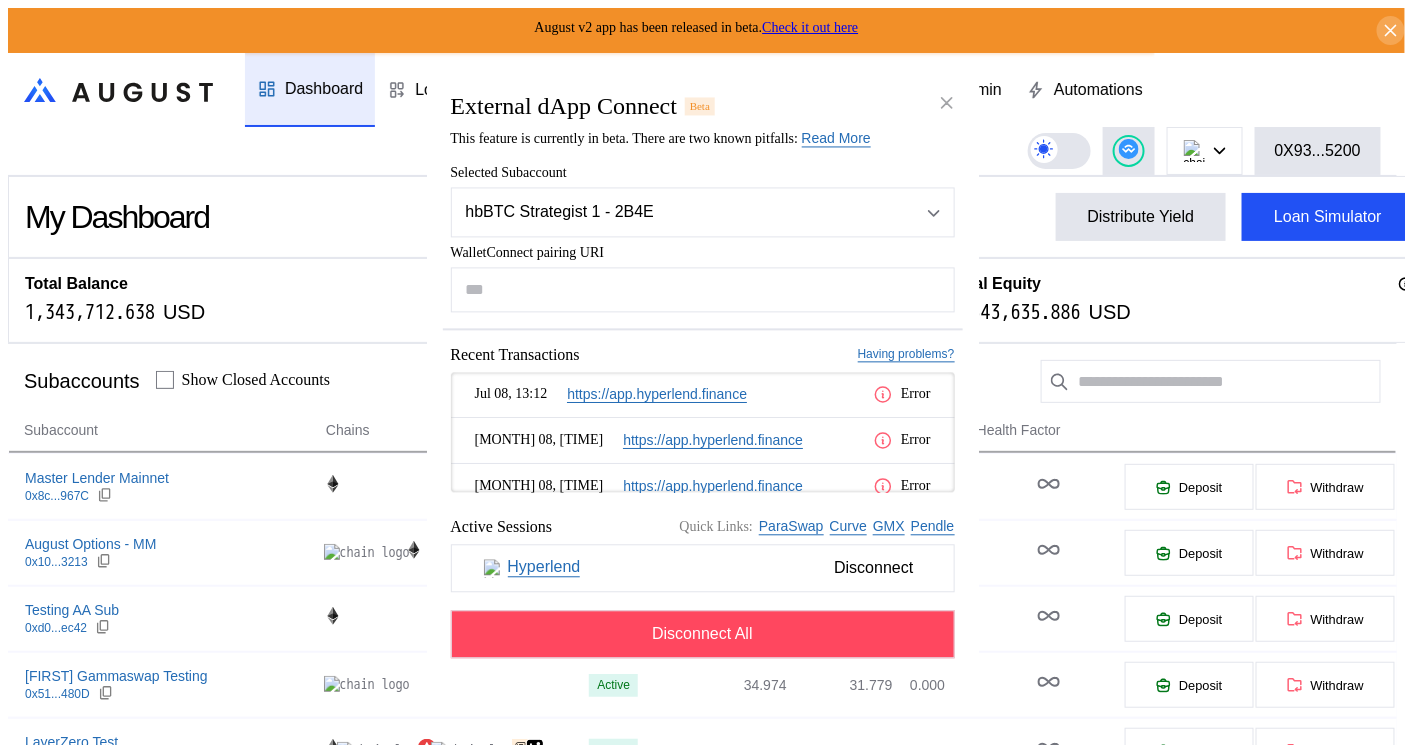 drag, startPoint x: 946, startPoint y: 407, endPoint x: 946, endPoint y: 368, distance: 39 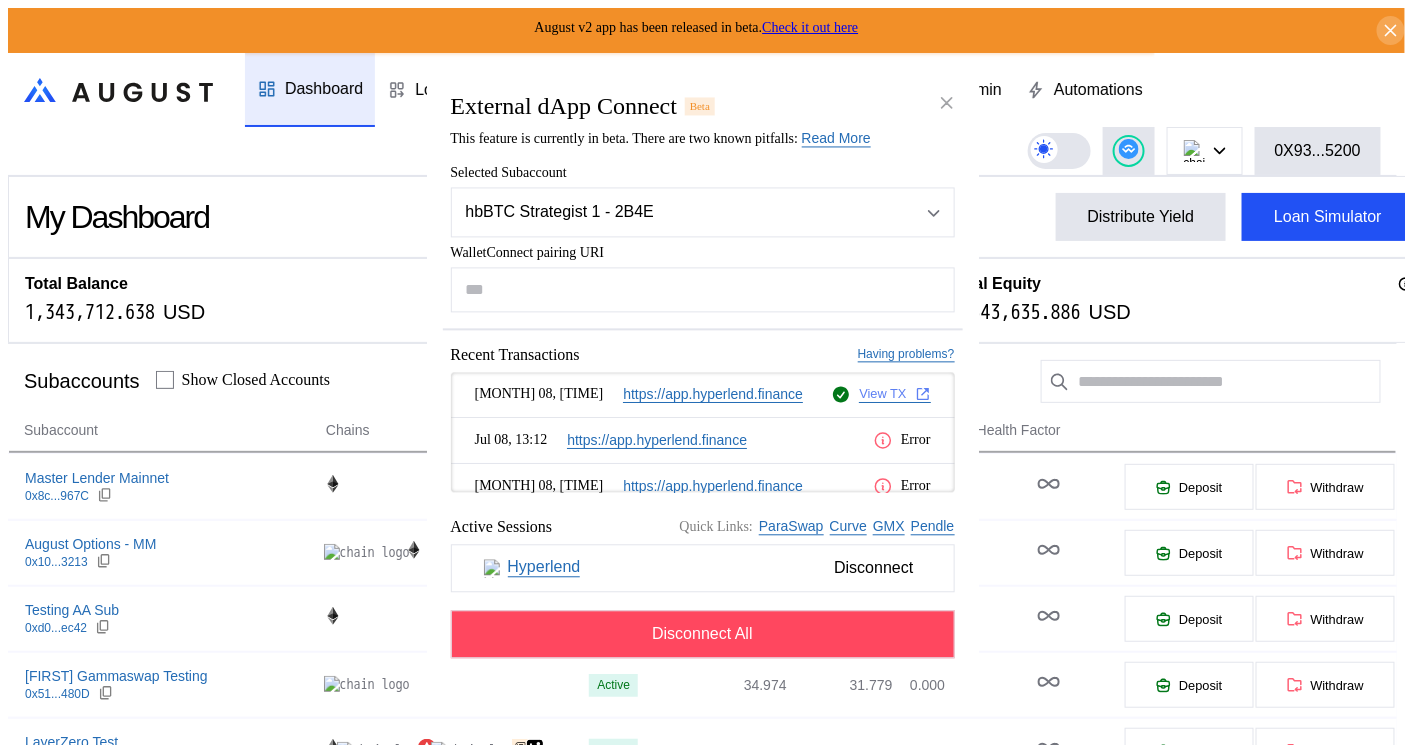 click at bounding box center [923, 394] 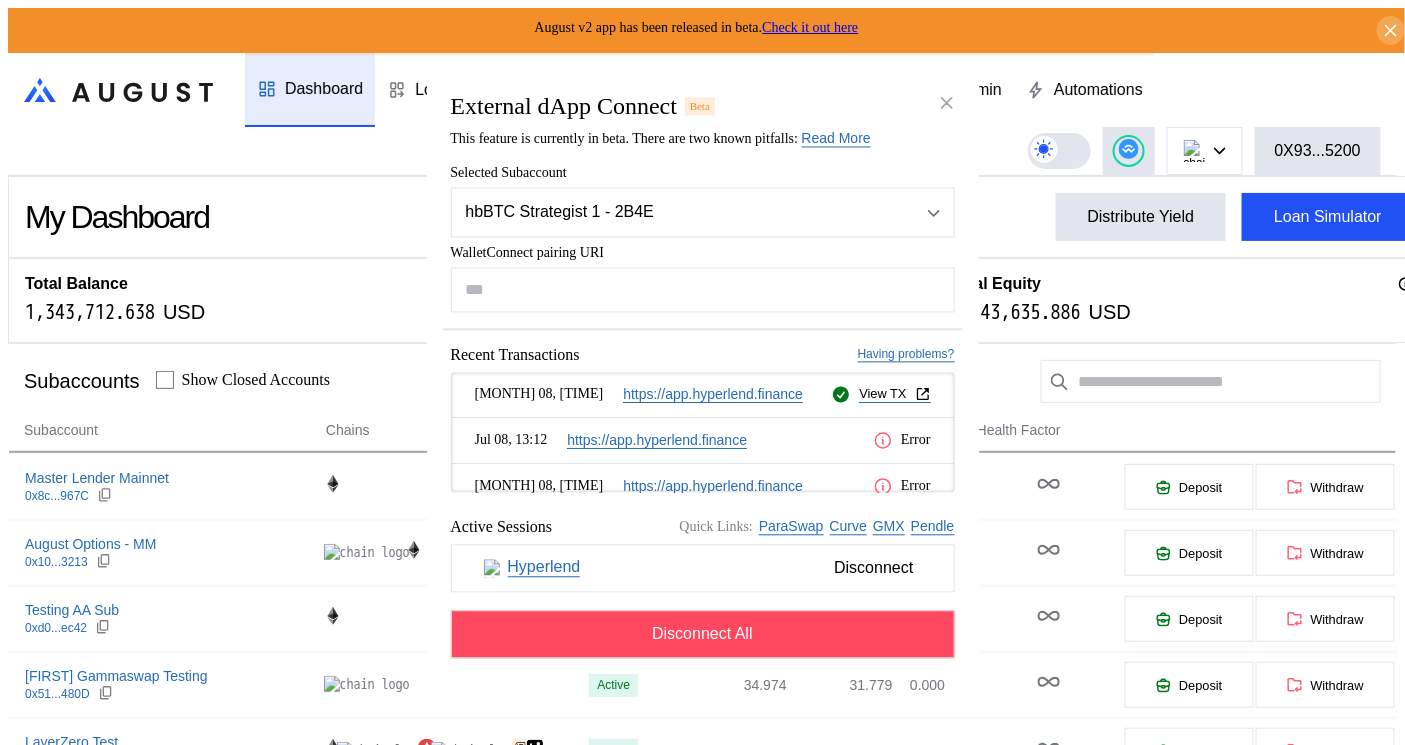 type 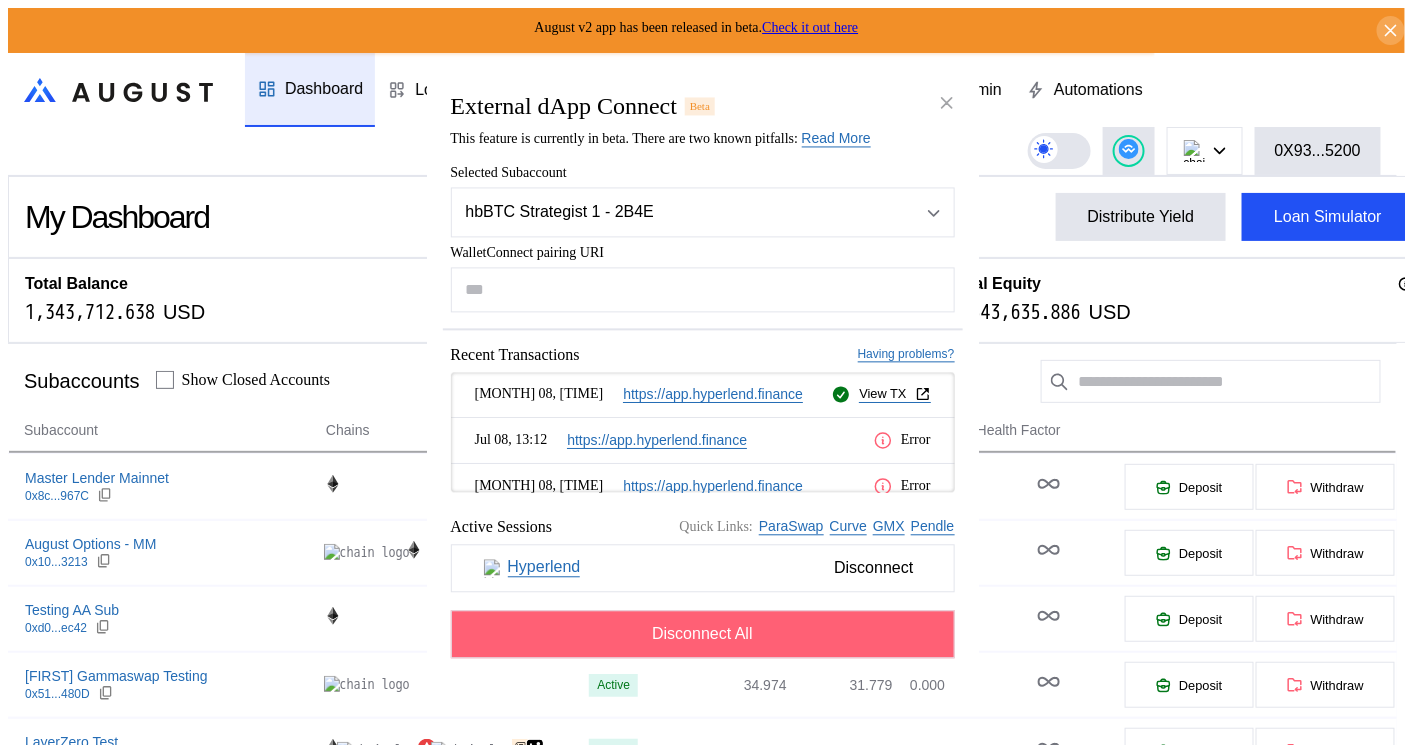 click on "Disconnect All" at bounding box center [703, 634] 